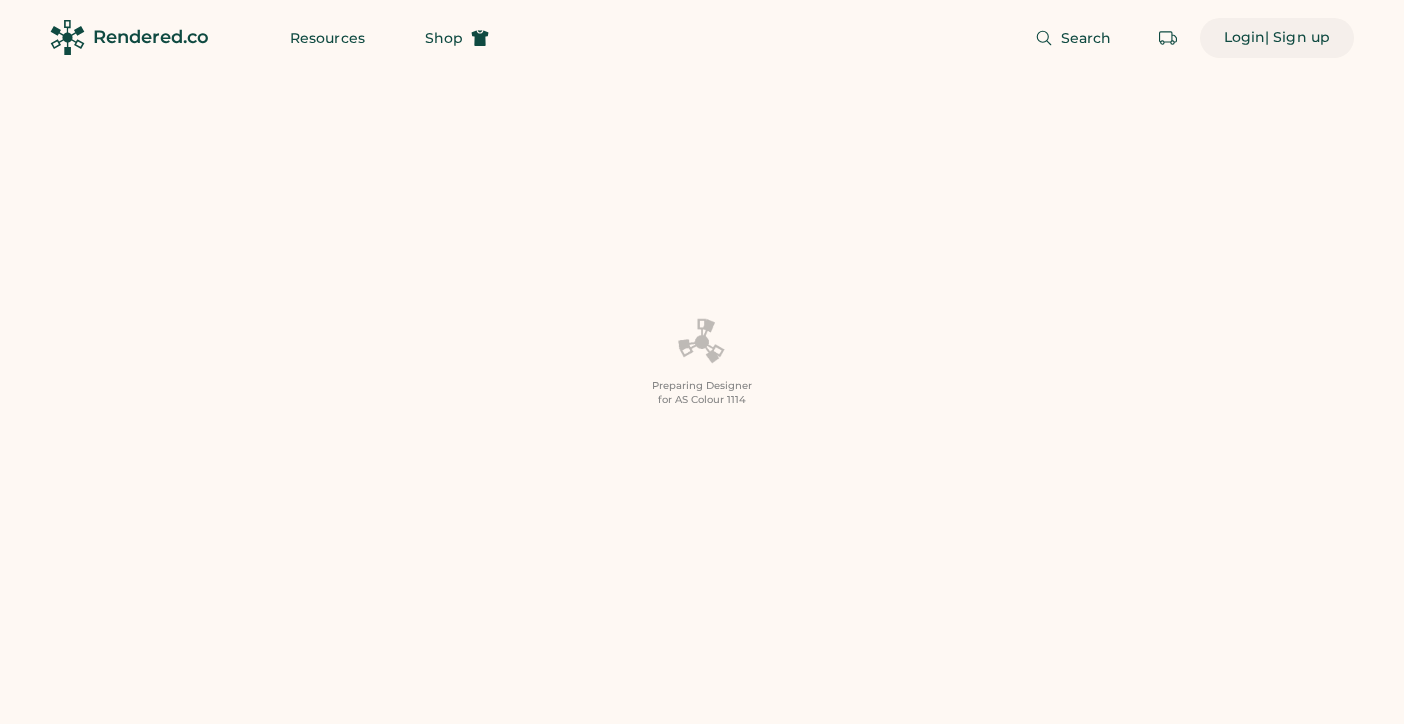scroll, scrollTop: 0, scrollLeft: 0, axis: both 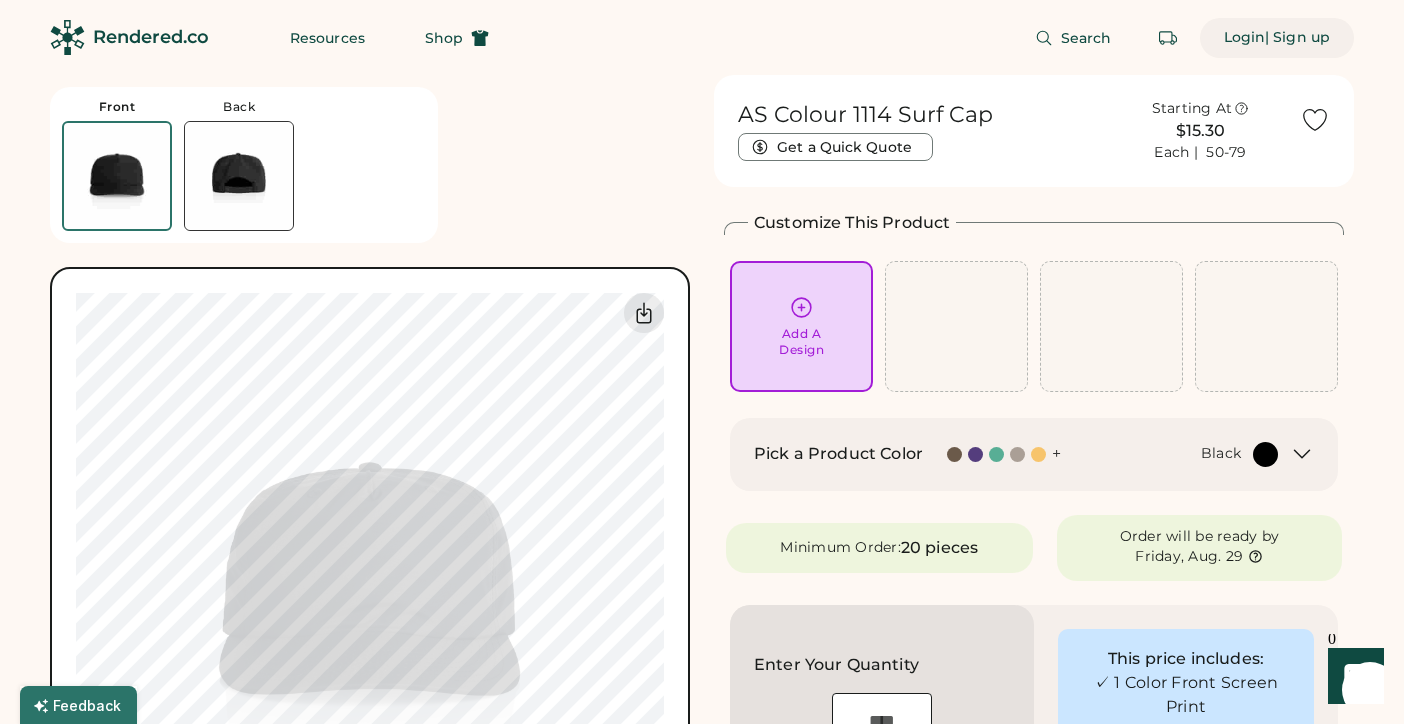 click on "Login" at bounding box center [1245, 38] 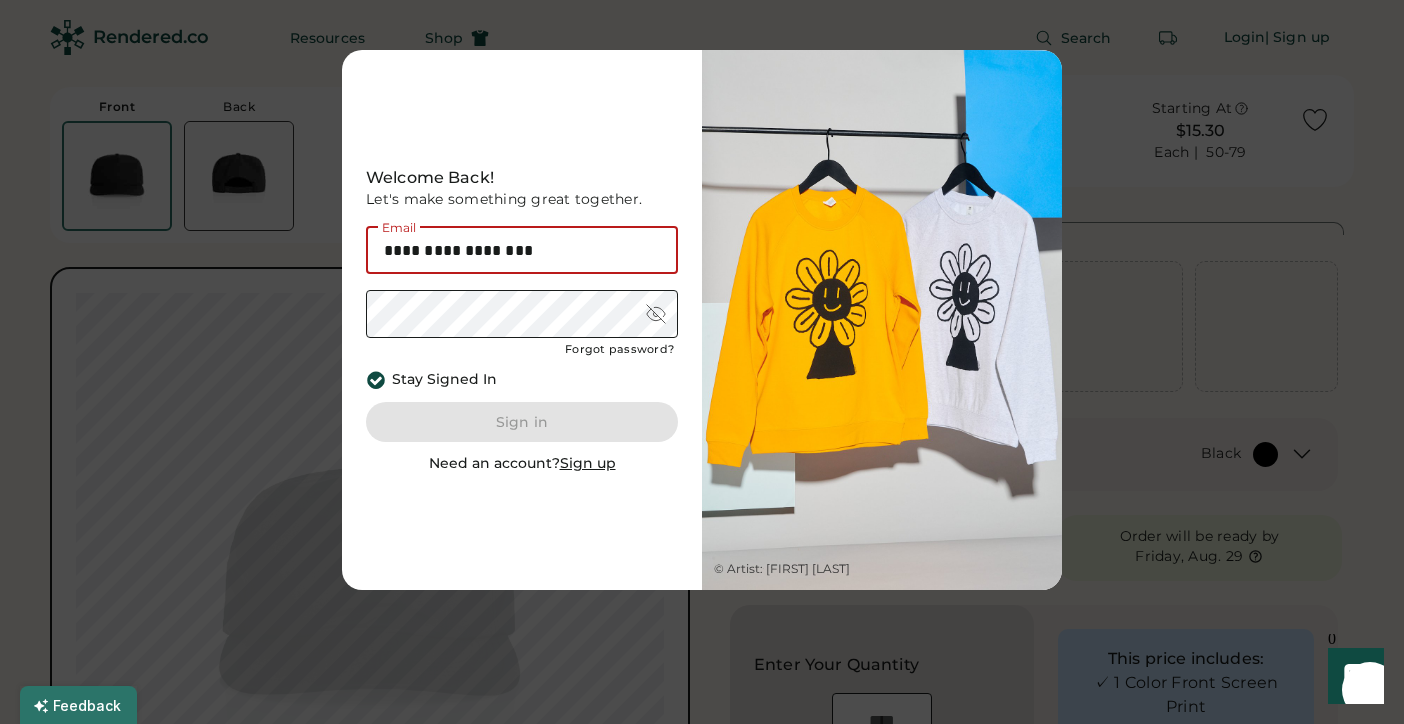 type on "**********" 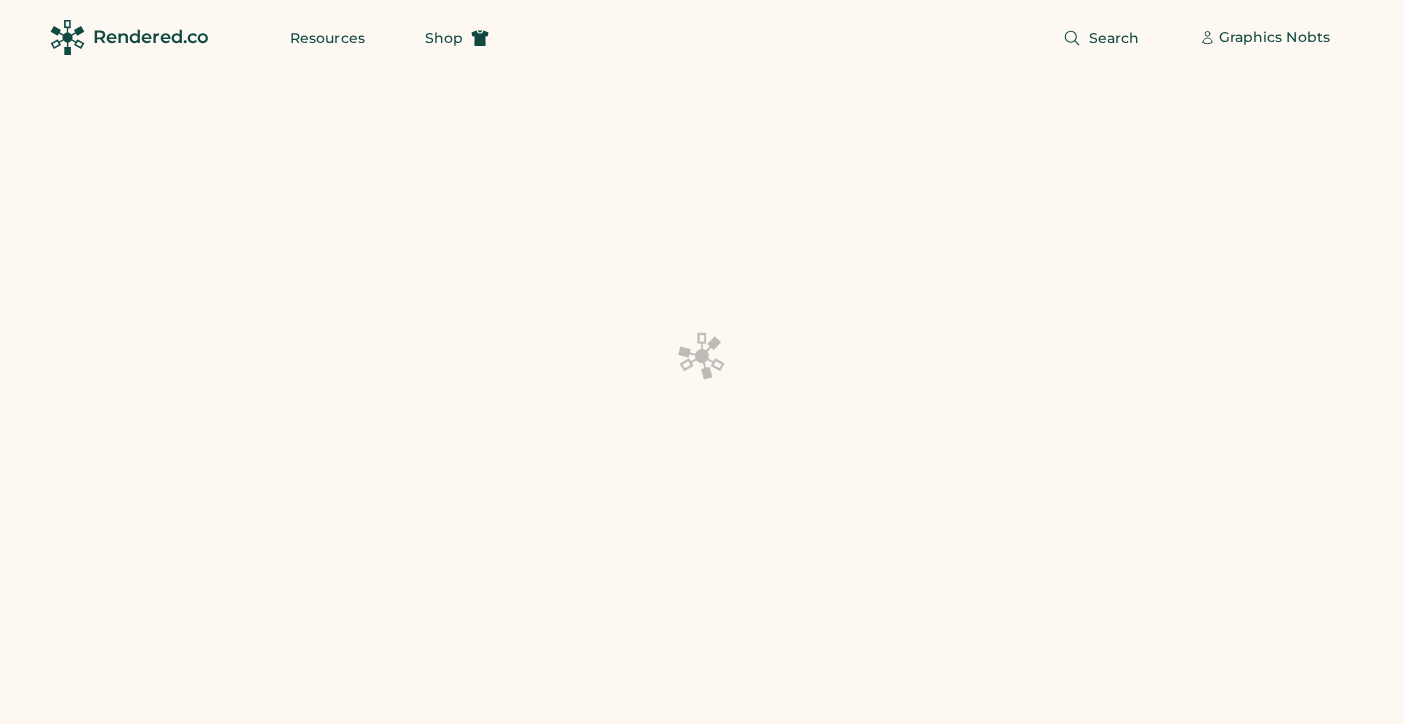 scroll, scrollTop: 0, scrollLeft: 0, axis: both 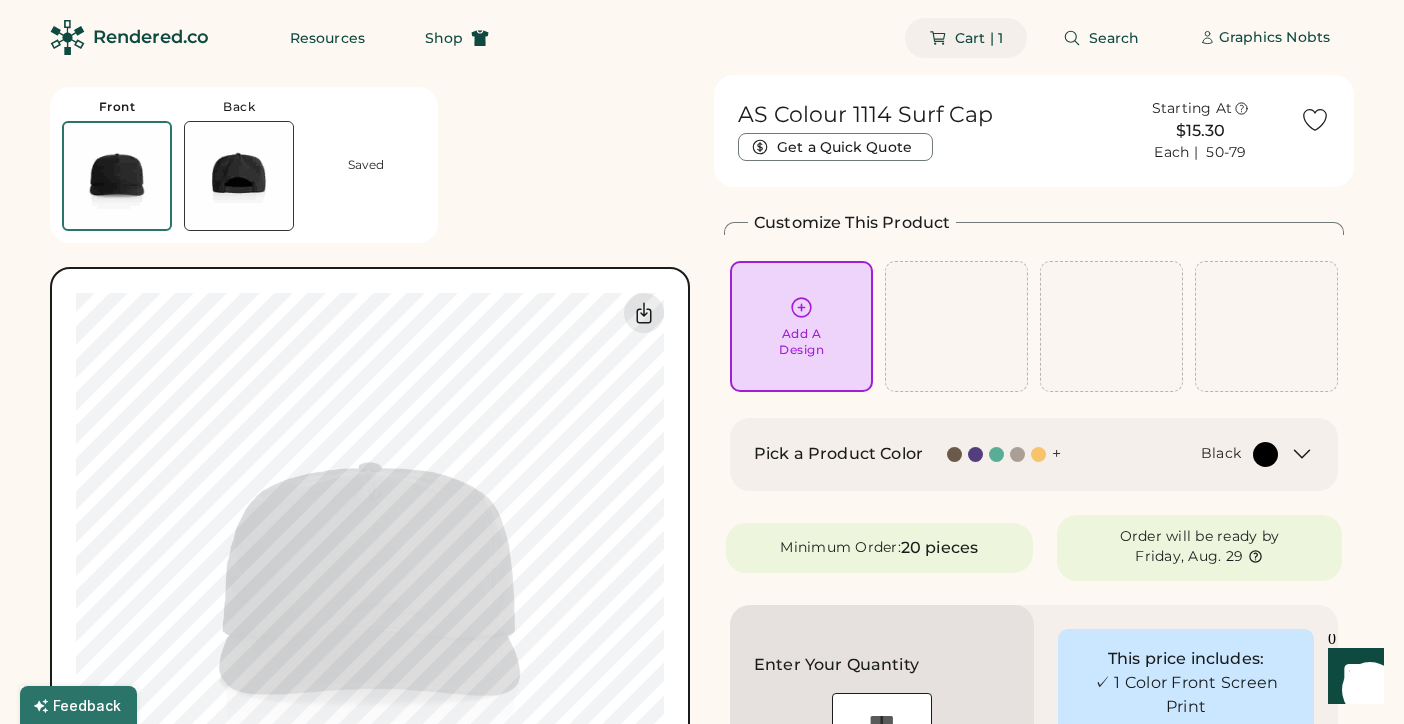 click on "Cart | 1" at bounding box center [979, 38] 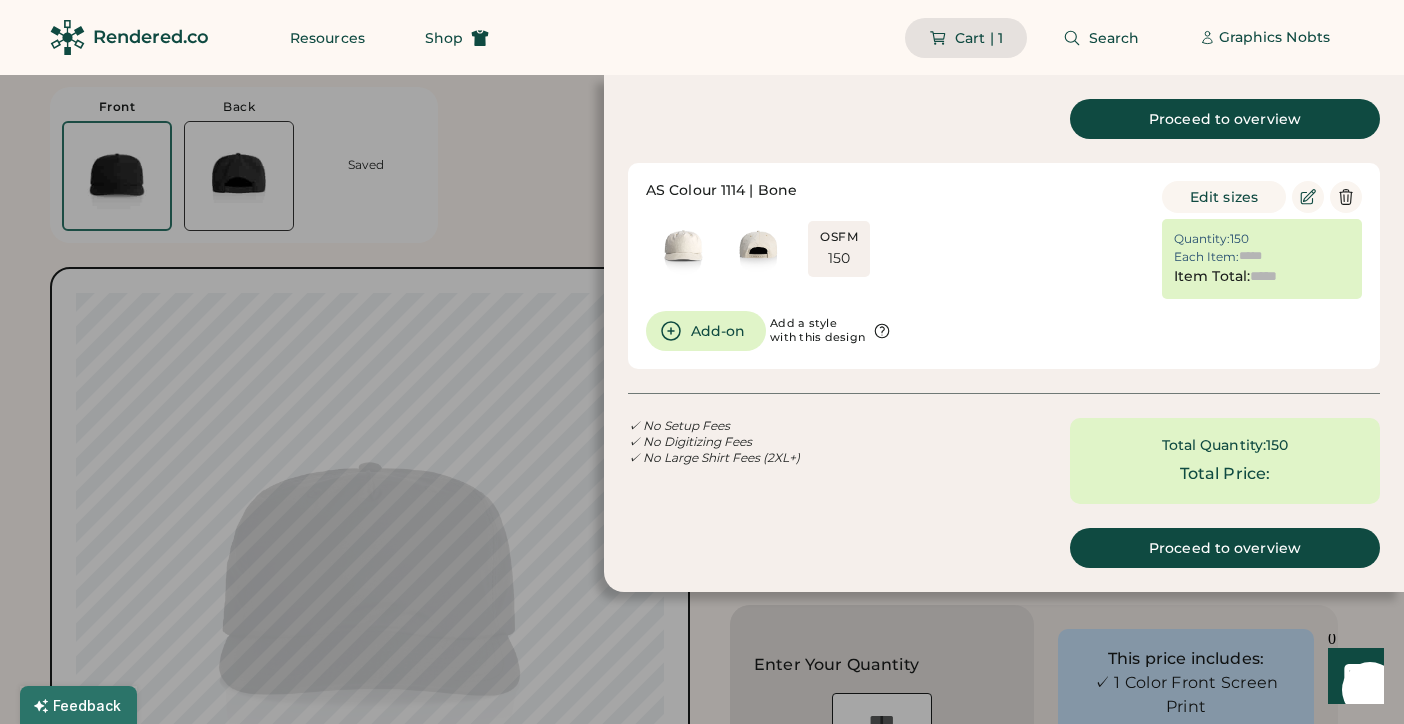type on "******" 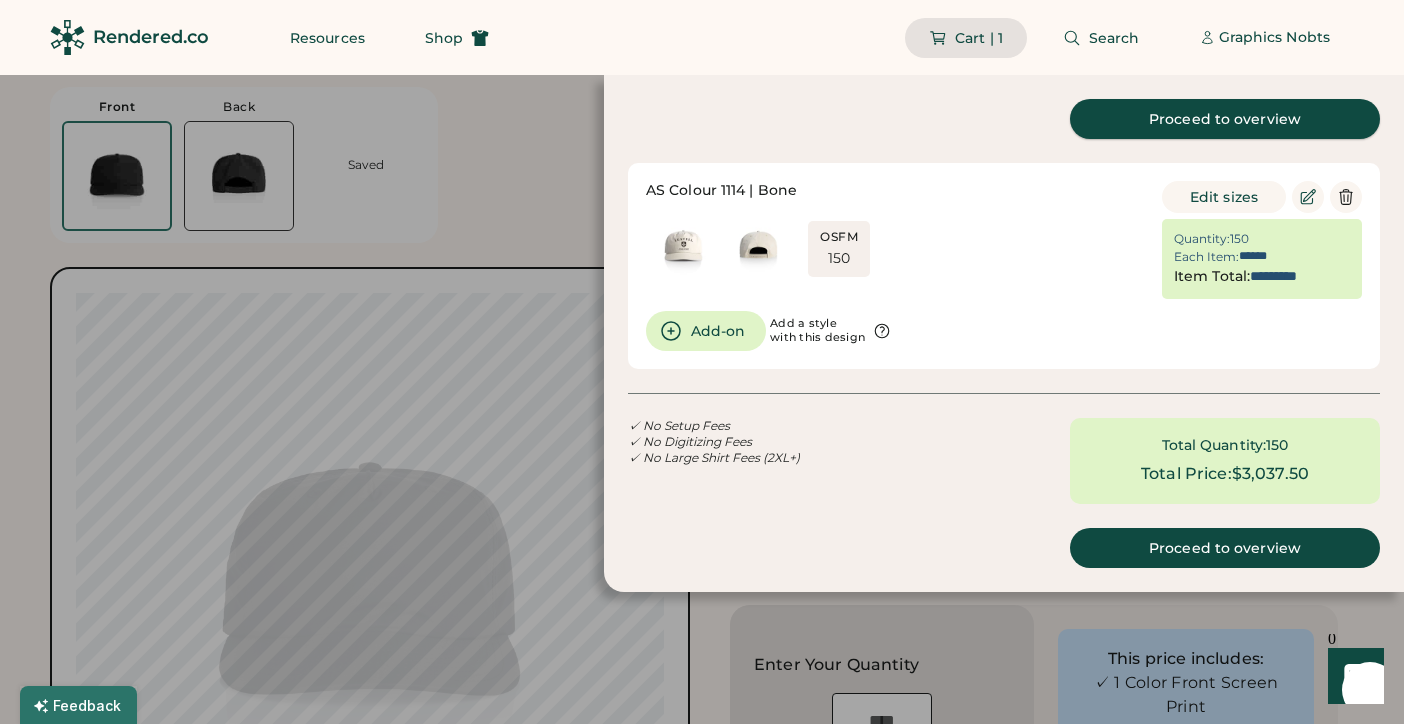 click on "Proceed to overview" at bounding box center [1225, 119] 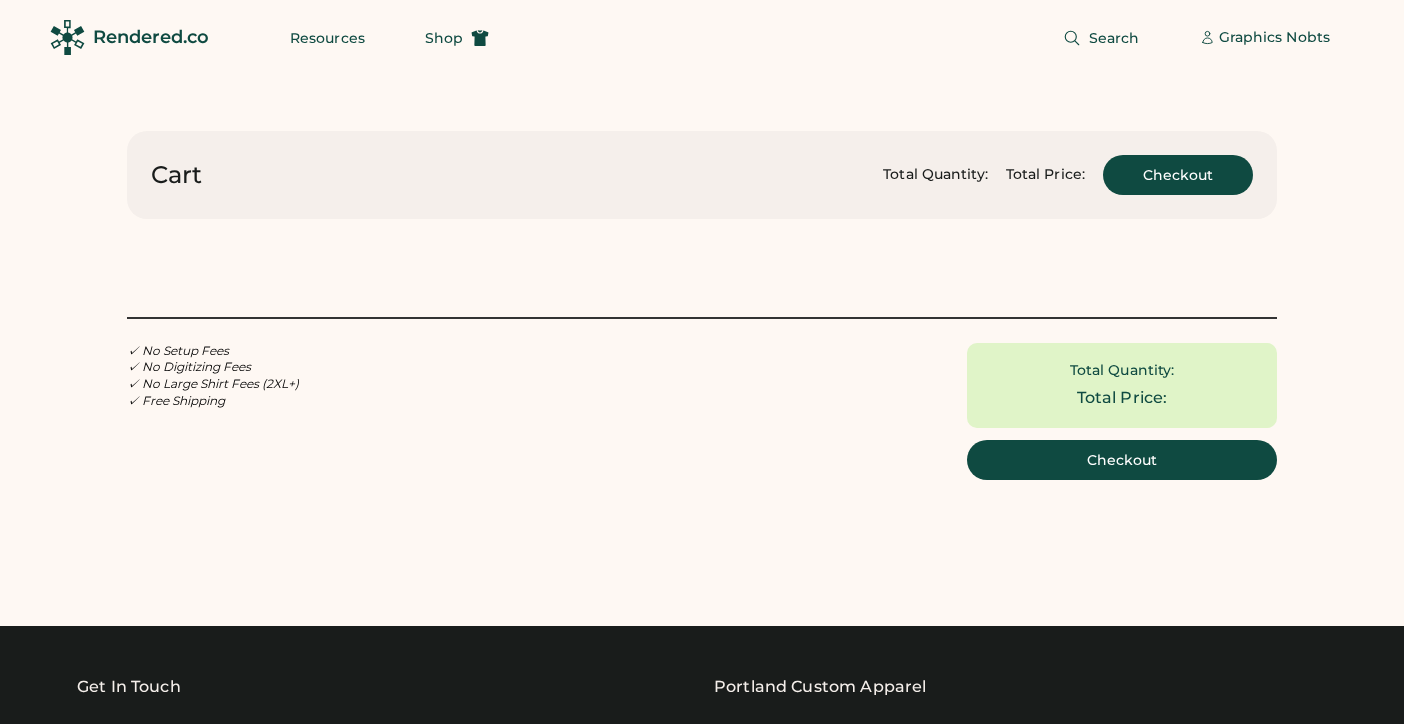 scroll, scrollTop: 0, scrollLeft: 0, axis: both 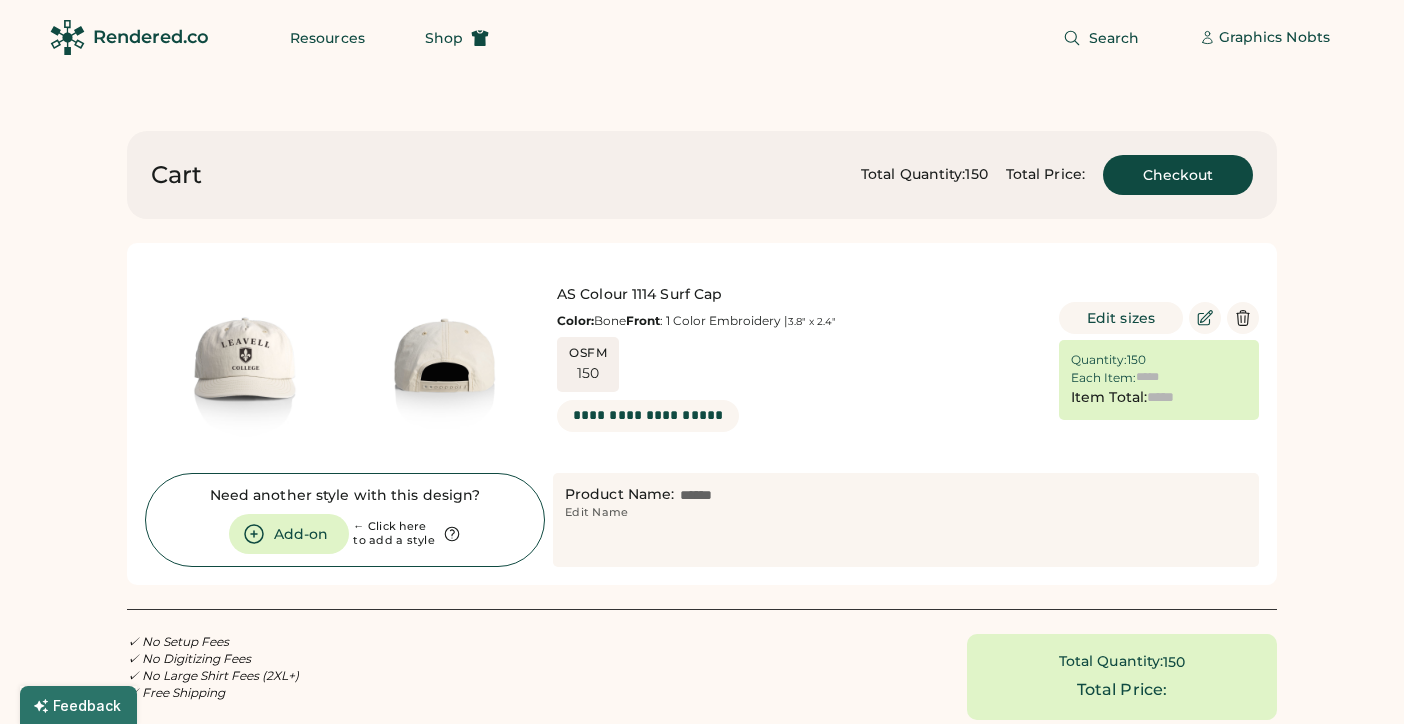 type on "******" 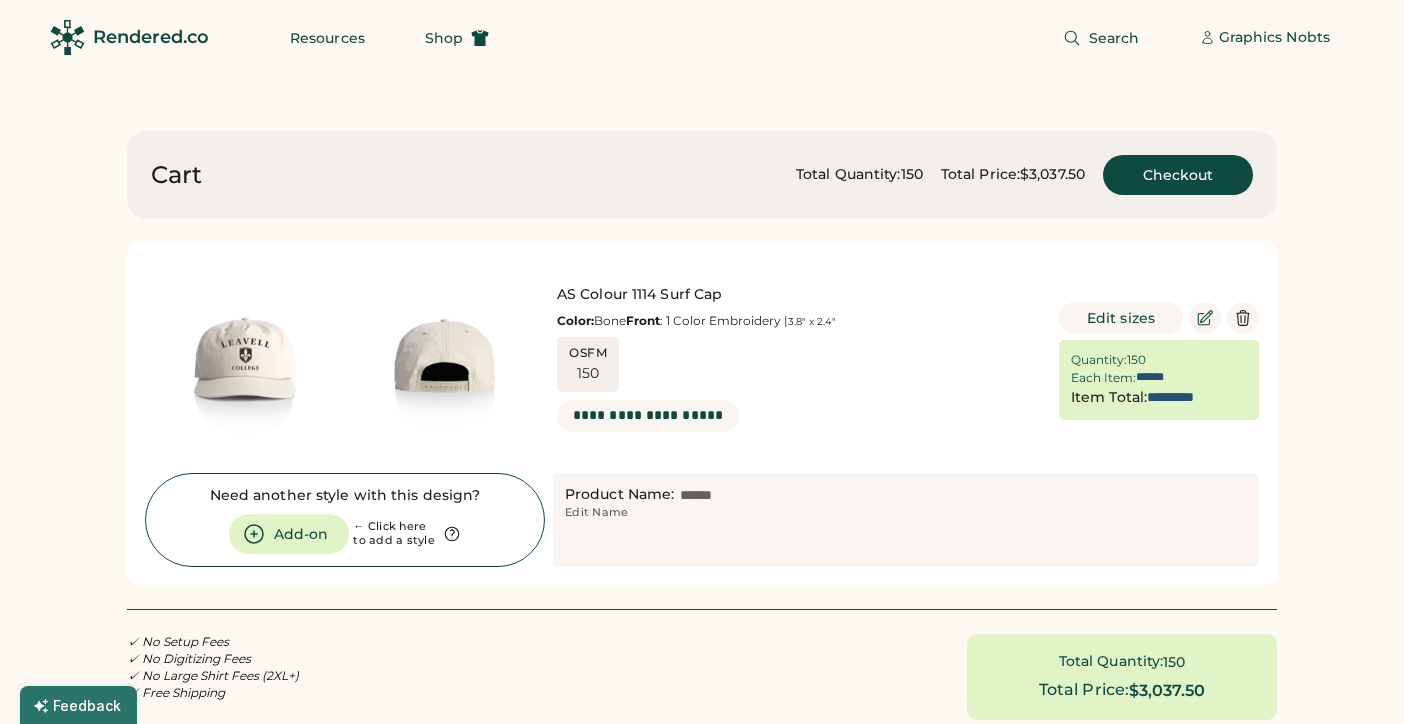 scroll, scrollTop: 0, scrollLeft: 0, axis: both 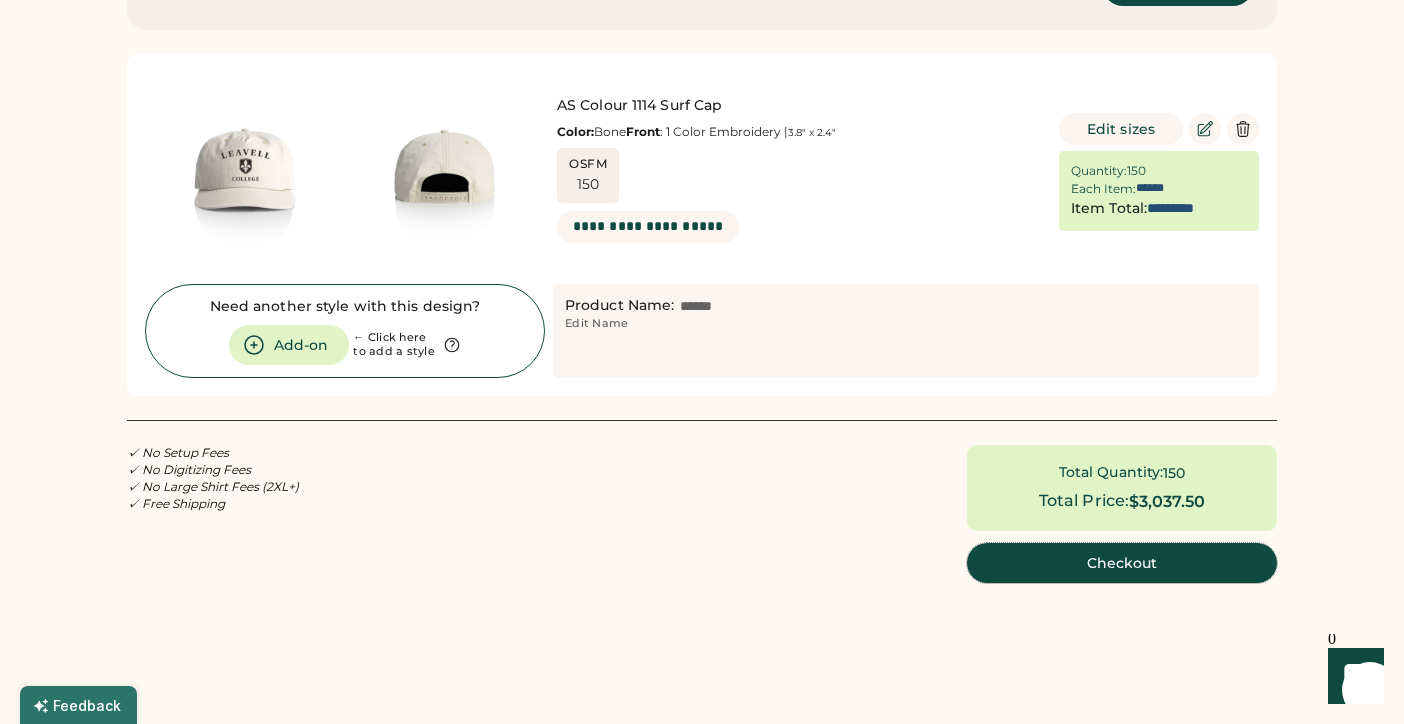 click on "Checkout" at bounding box center (1122, 563) 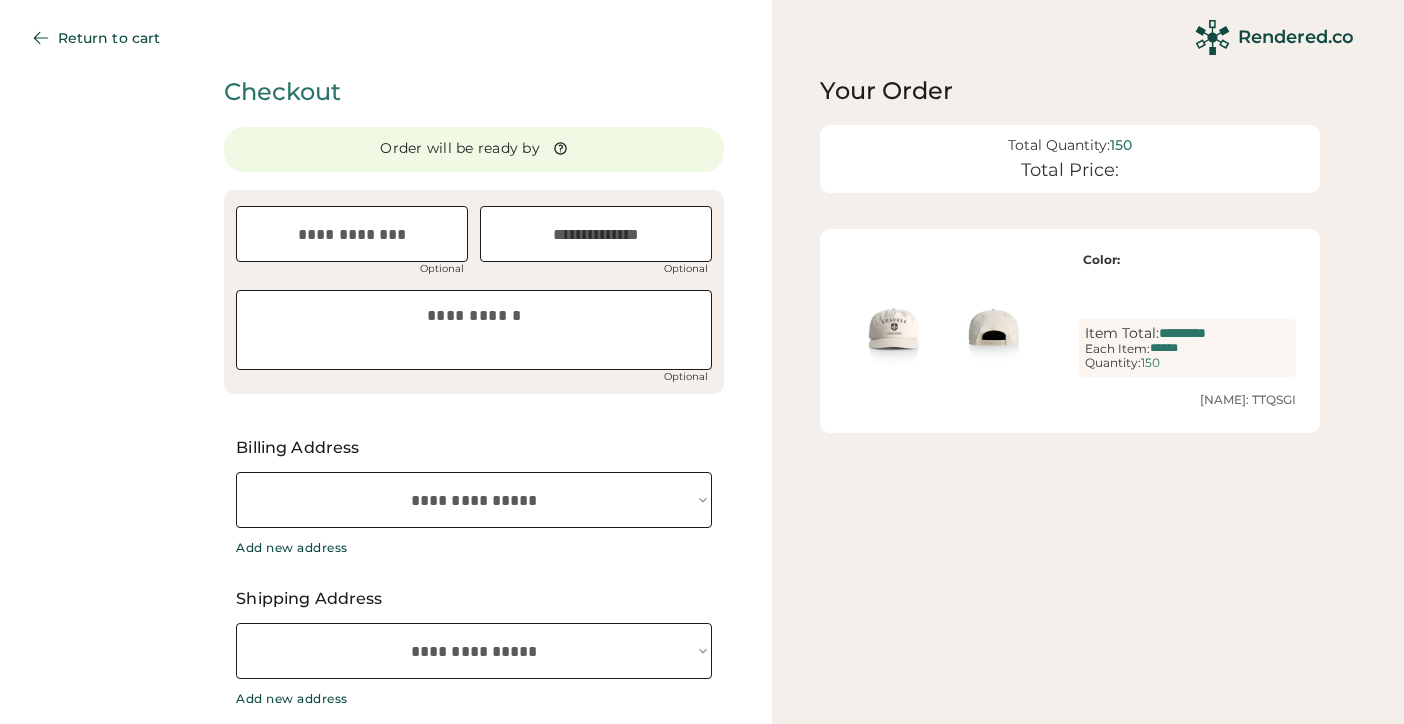 scroll, scrollTop: 0, scrollLeft: 0, axis: both 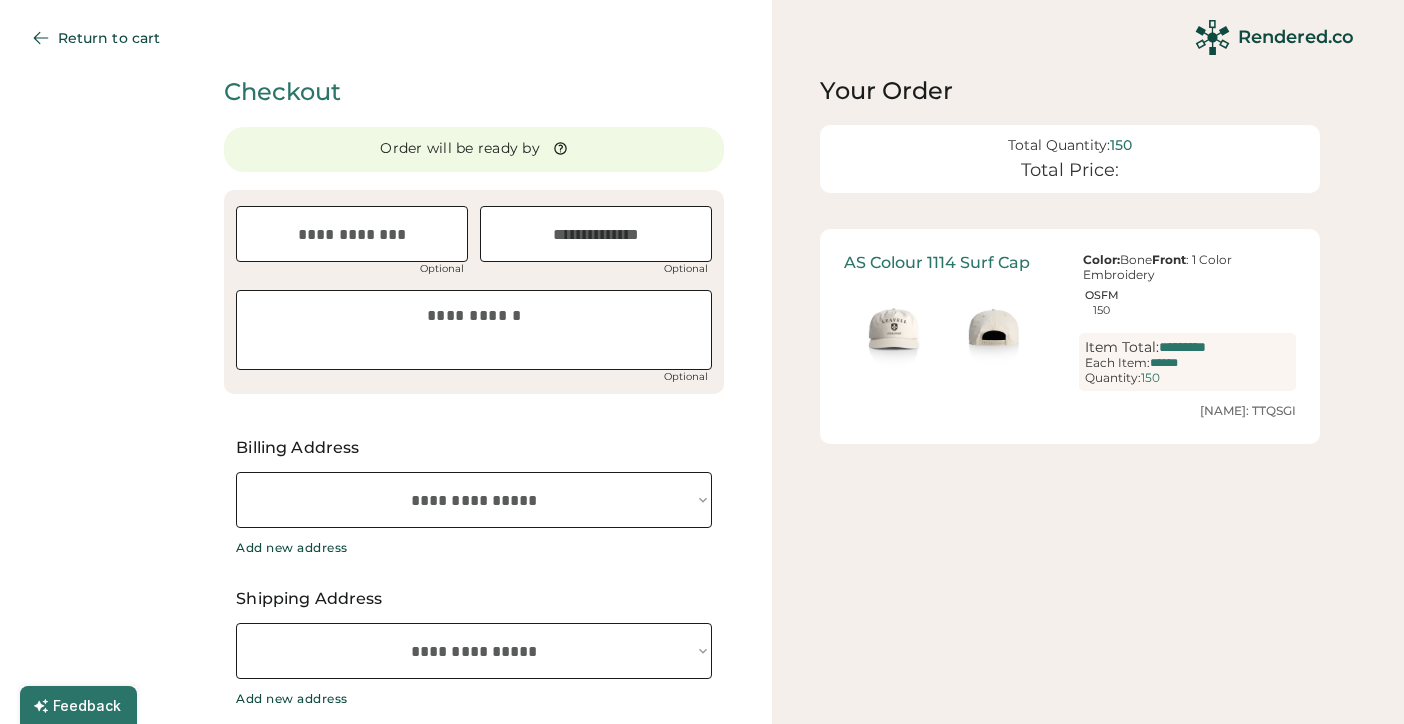 select on "**********" 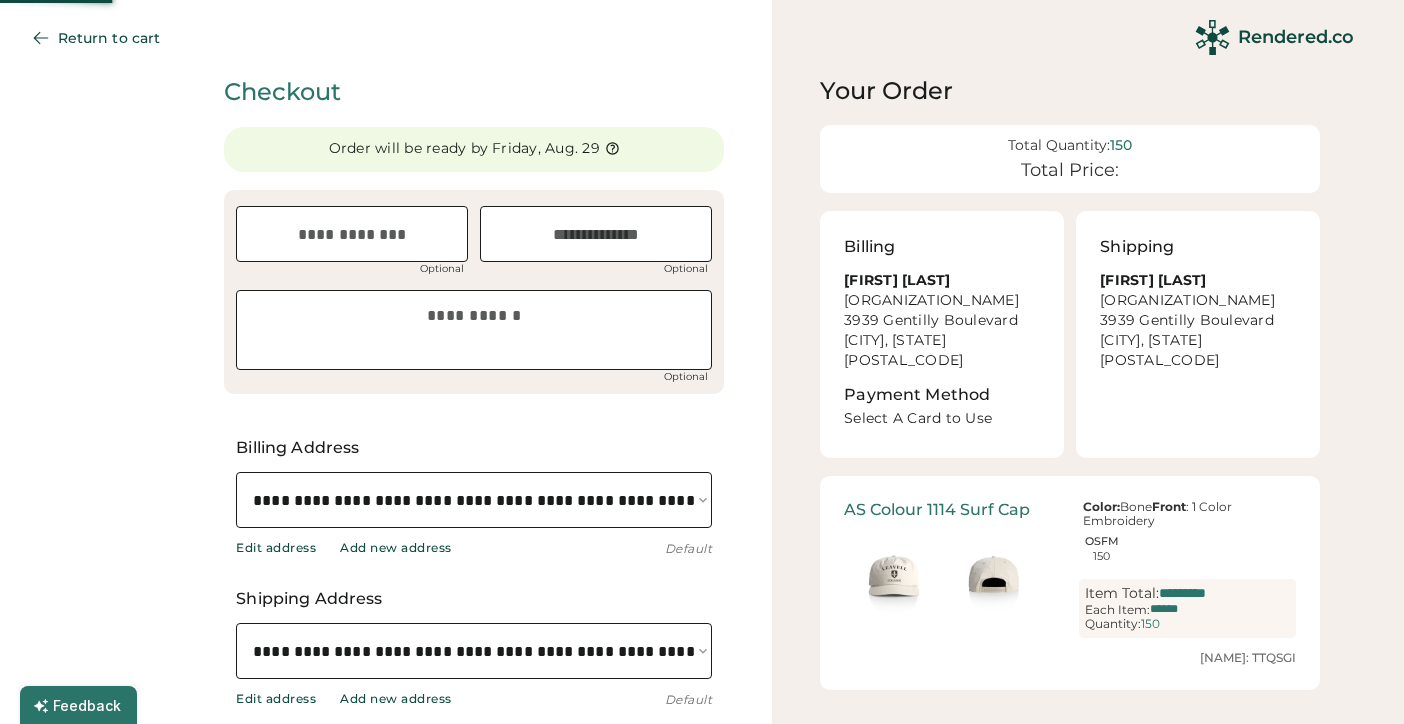 select on "**********" 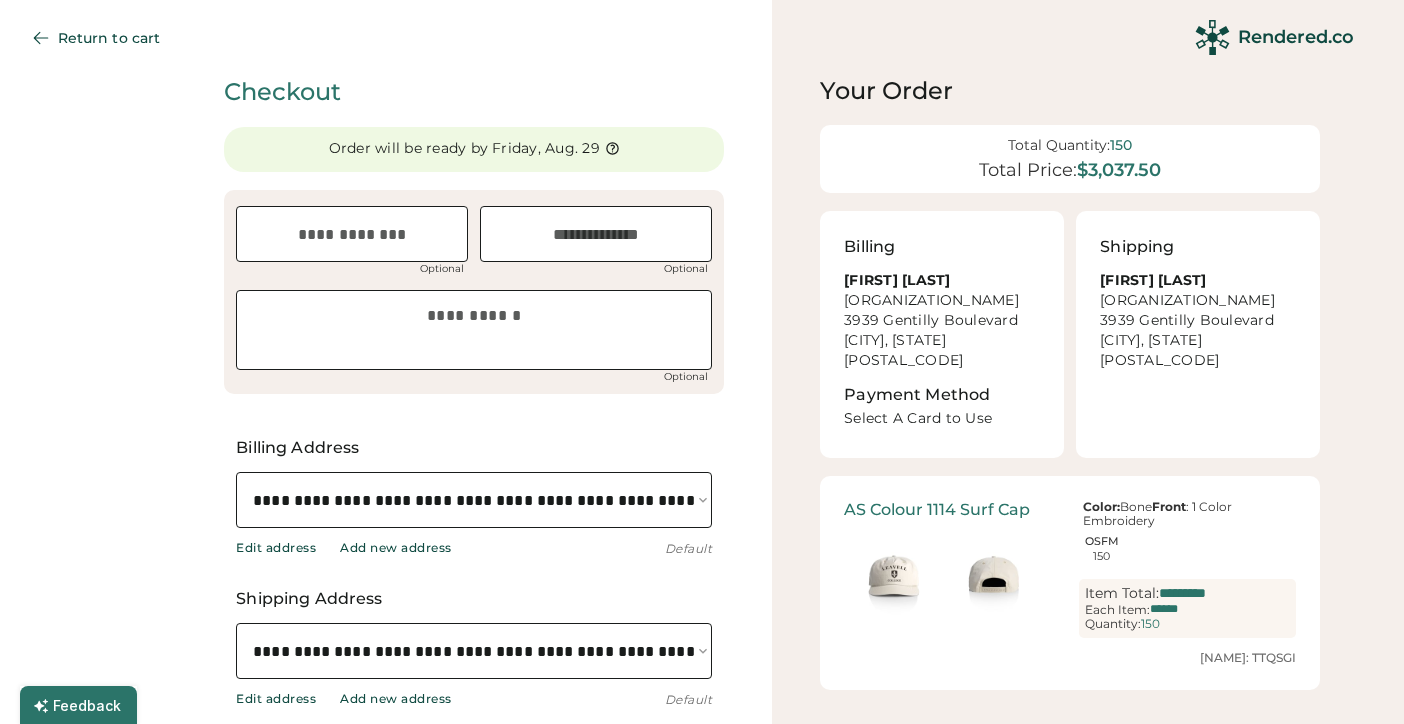 scroll, scrollTop: 0, scrollLeft: 0, axis: both 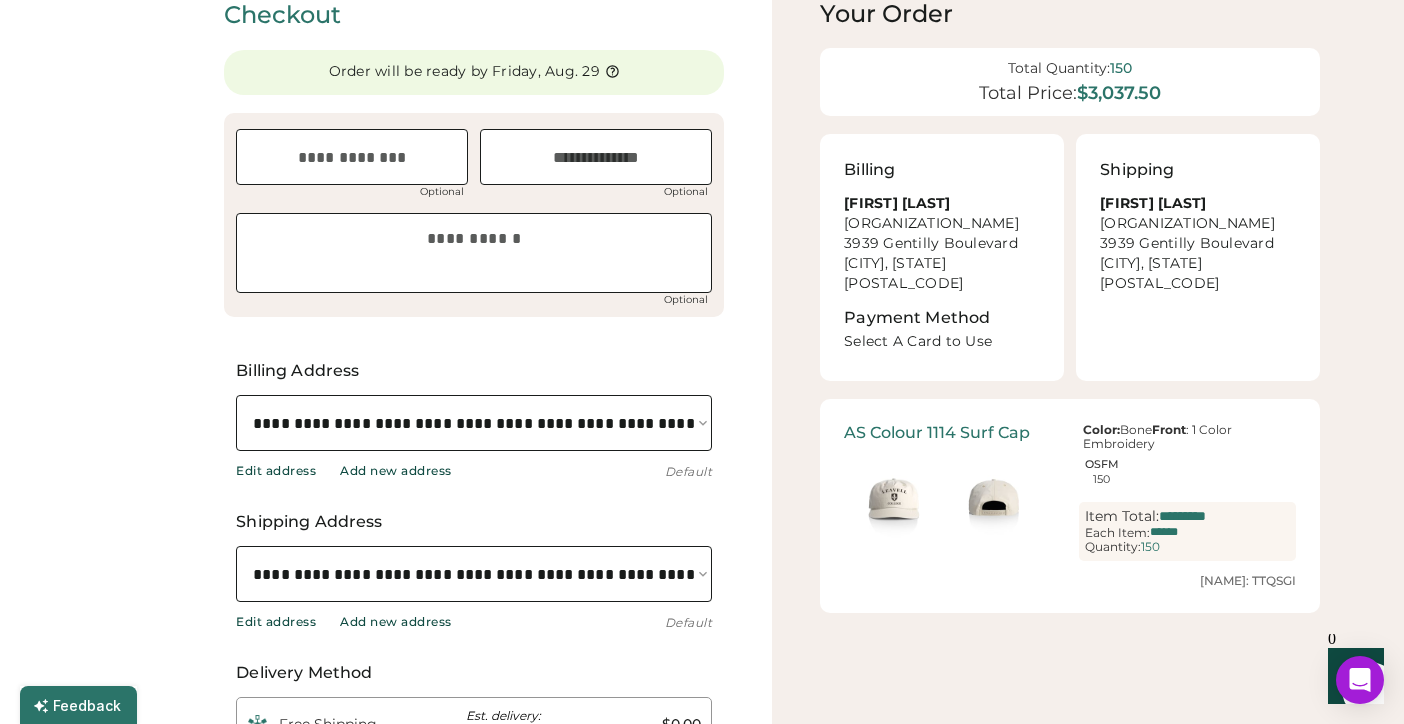 click on "**********" at bounding box center (474, 806) 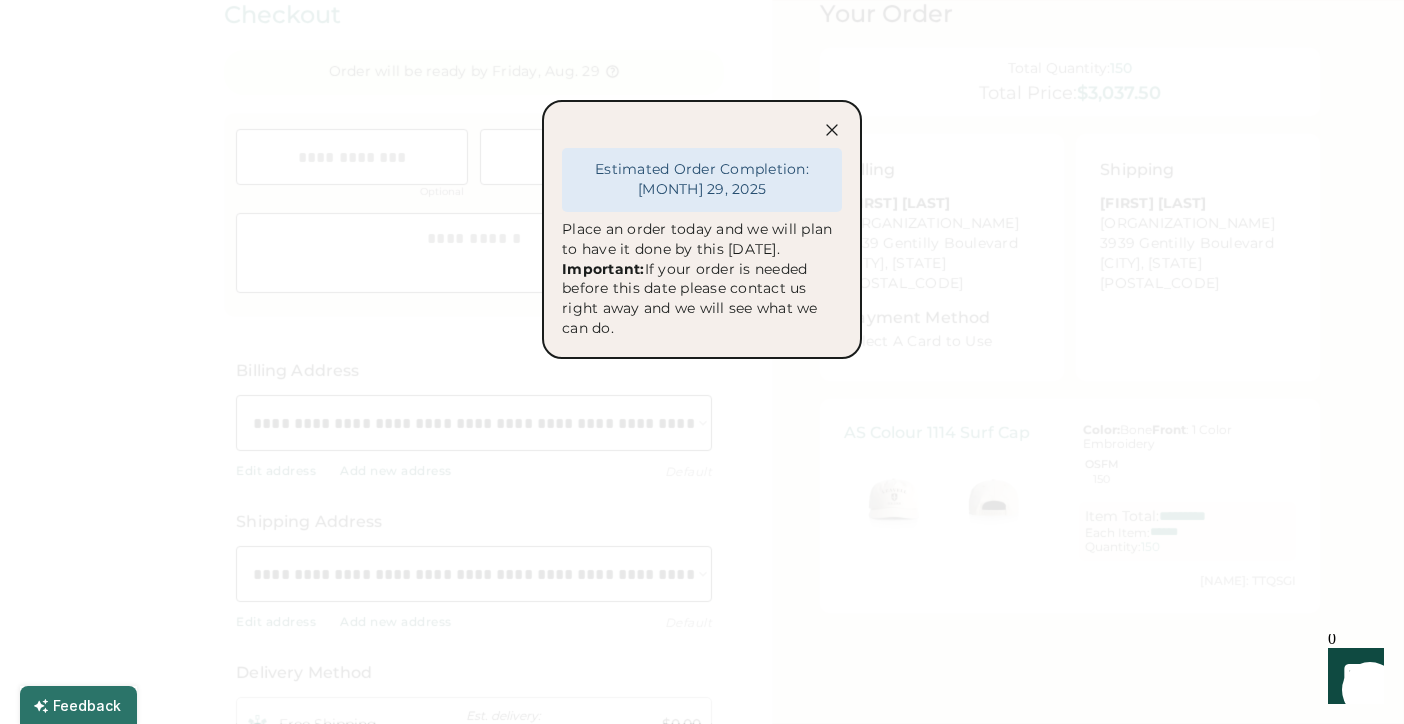 click 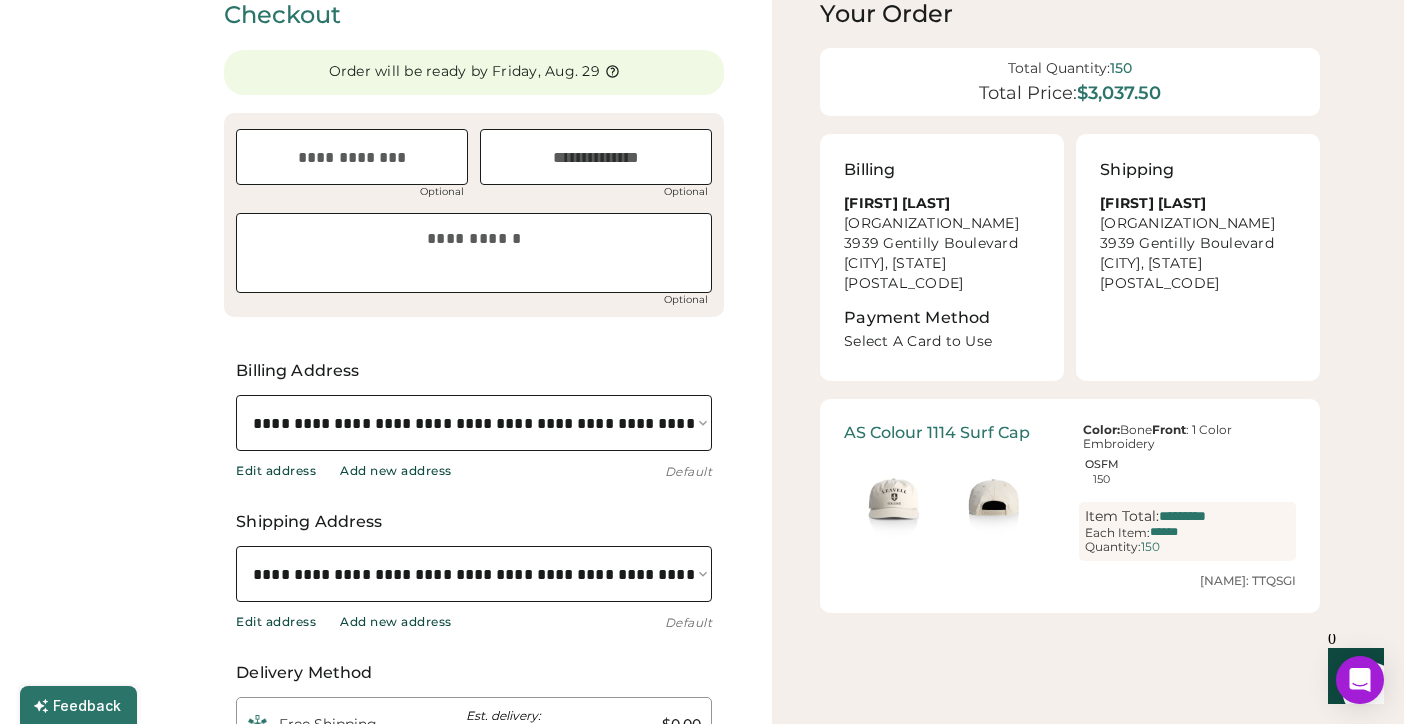 click at bounding box center [352, 157] 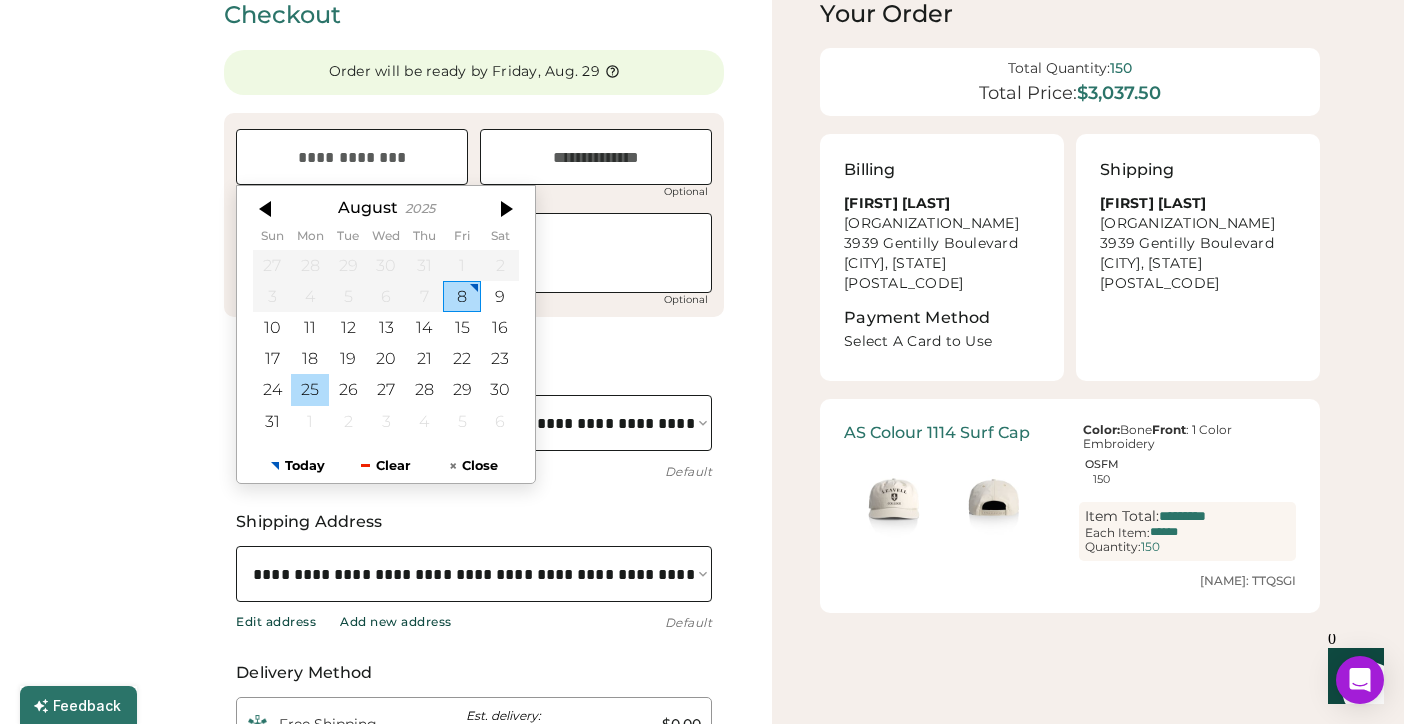 click on "25" at bounding box center [310, 390] 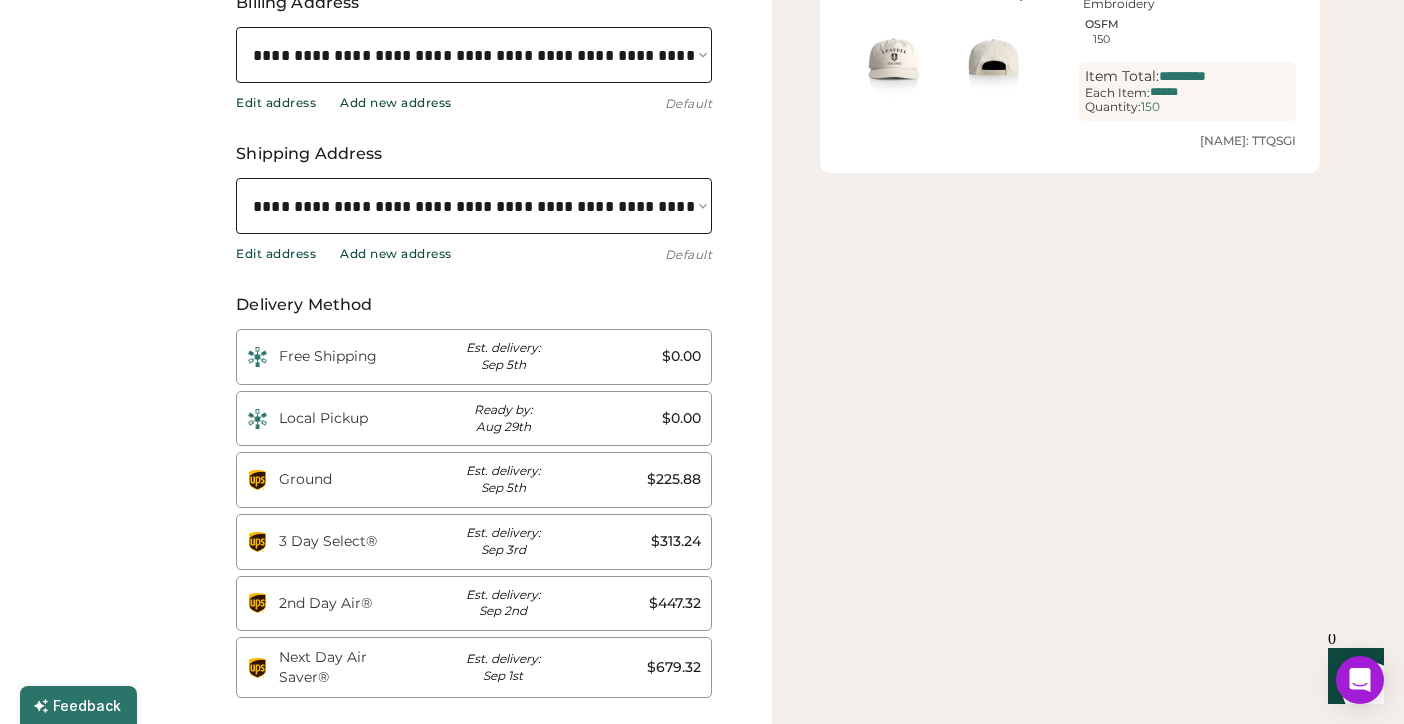 scroll, scrollTop: 519, scrollLeft: 0, axis: vertical 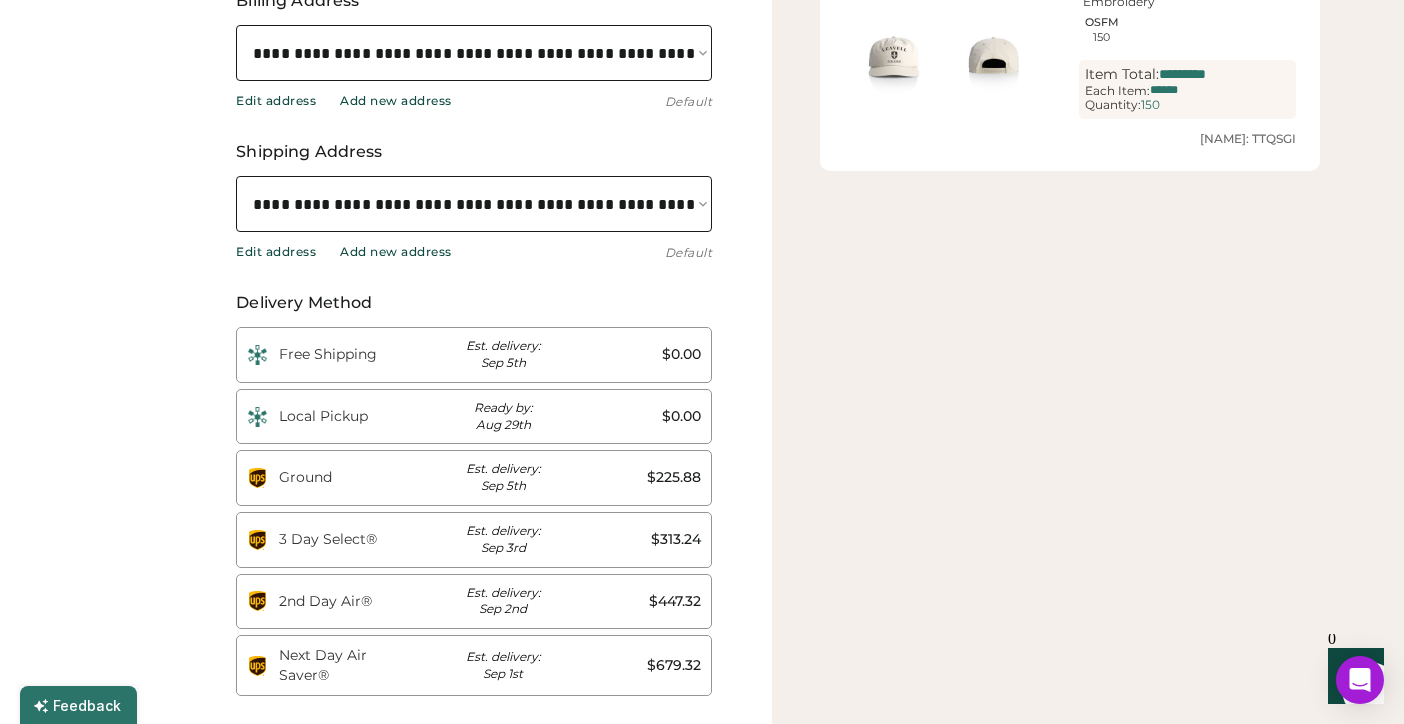 click on "**********" at bounding box center [474, 204] 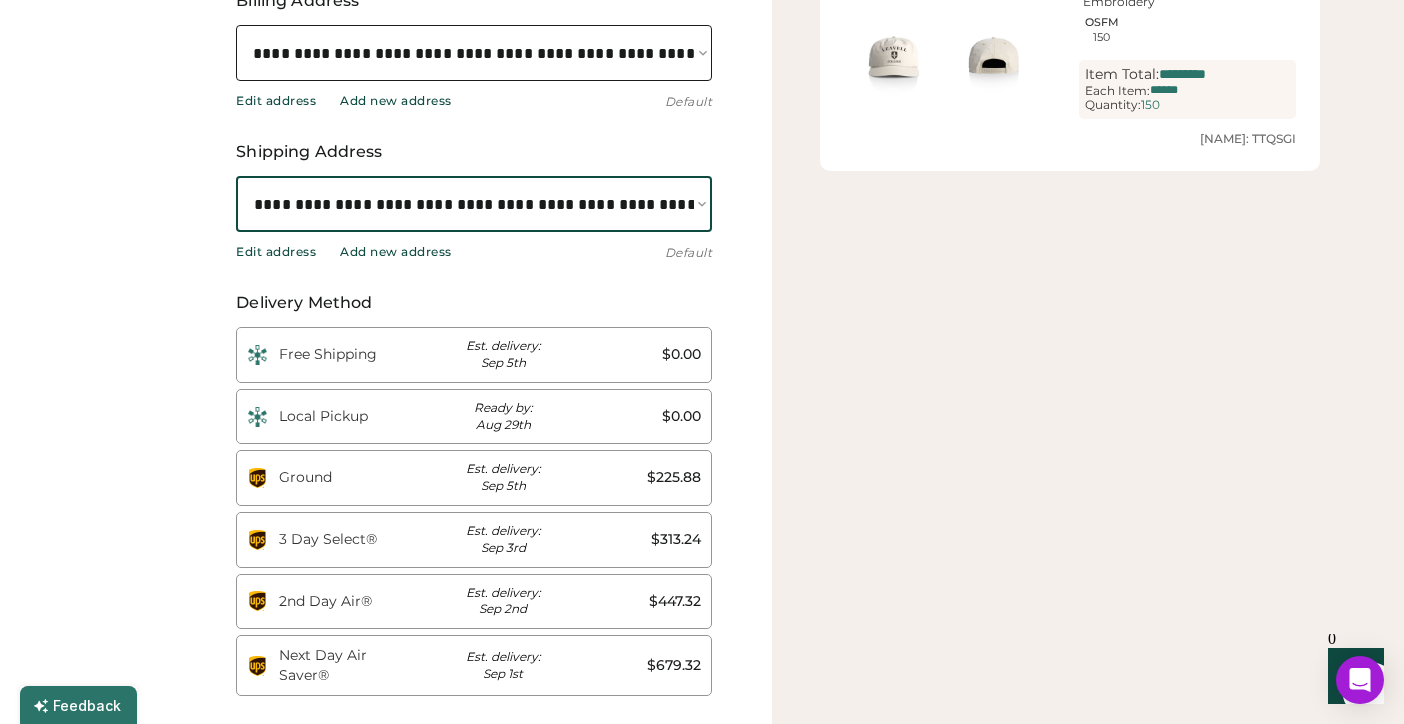 click on "Add new address" at bounding box center (396, 252) 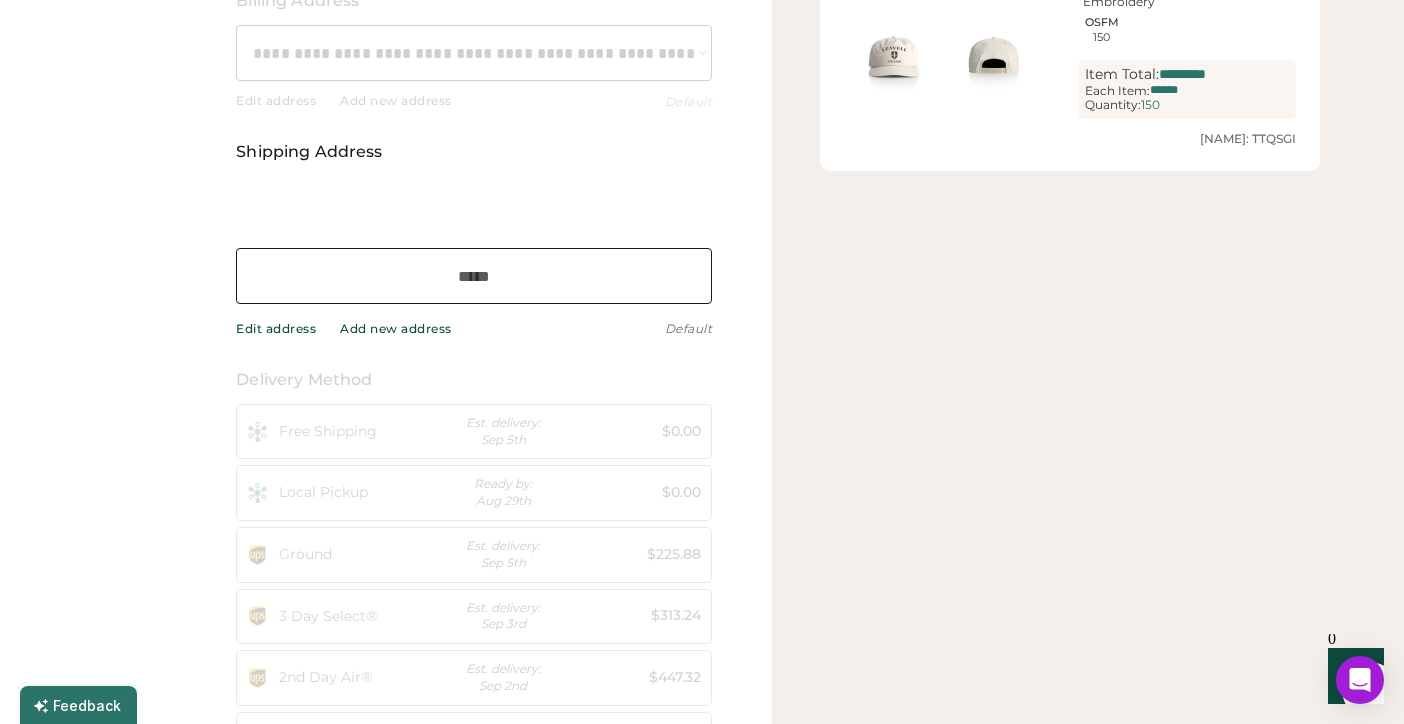 select on "**********" 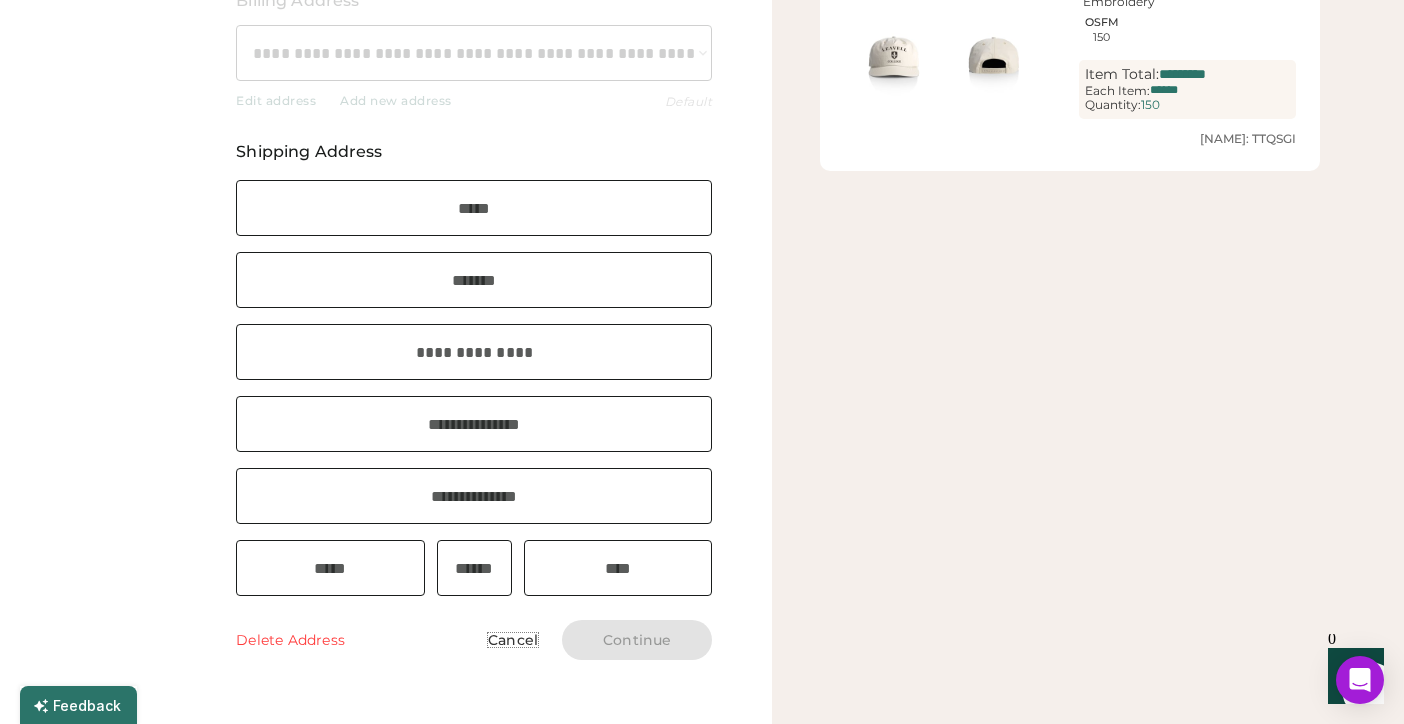 click on "Cancel" at bounding box center [513, 640] 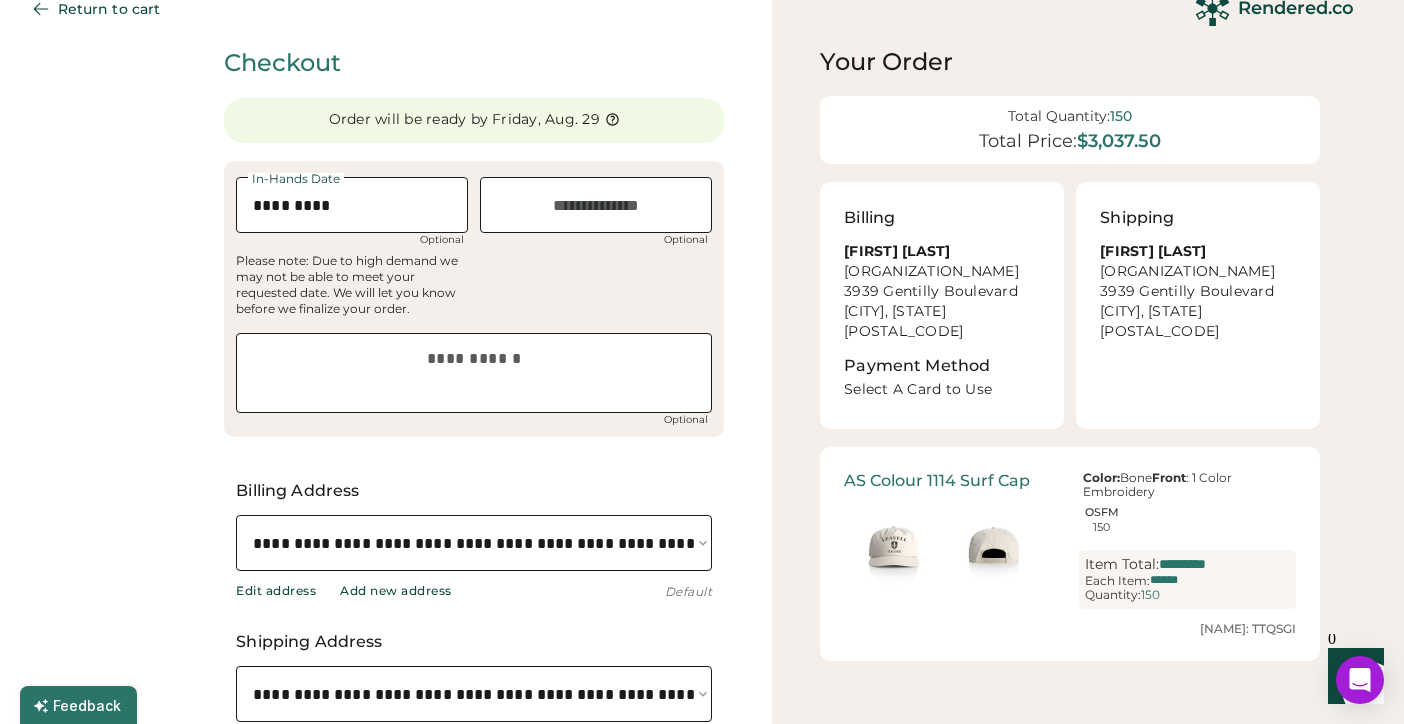 scroll, scrollTop: 0, scrollLeft: 0, axis: both 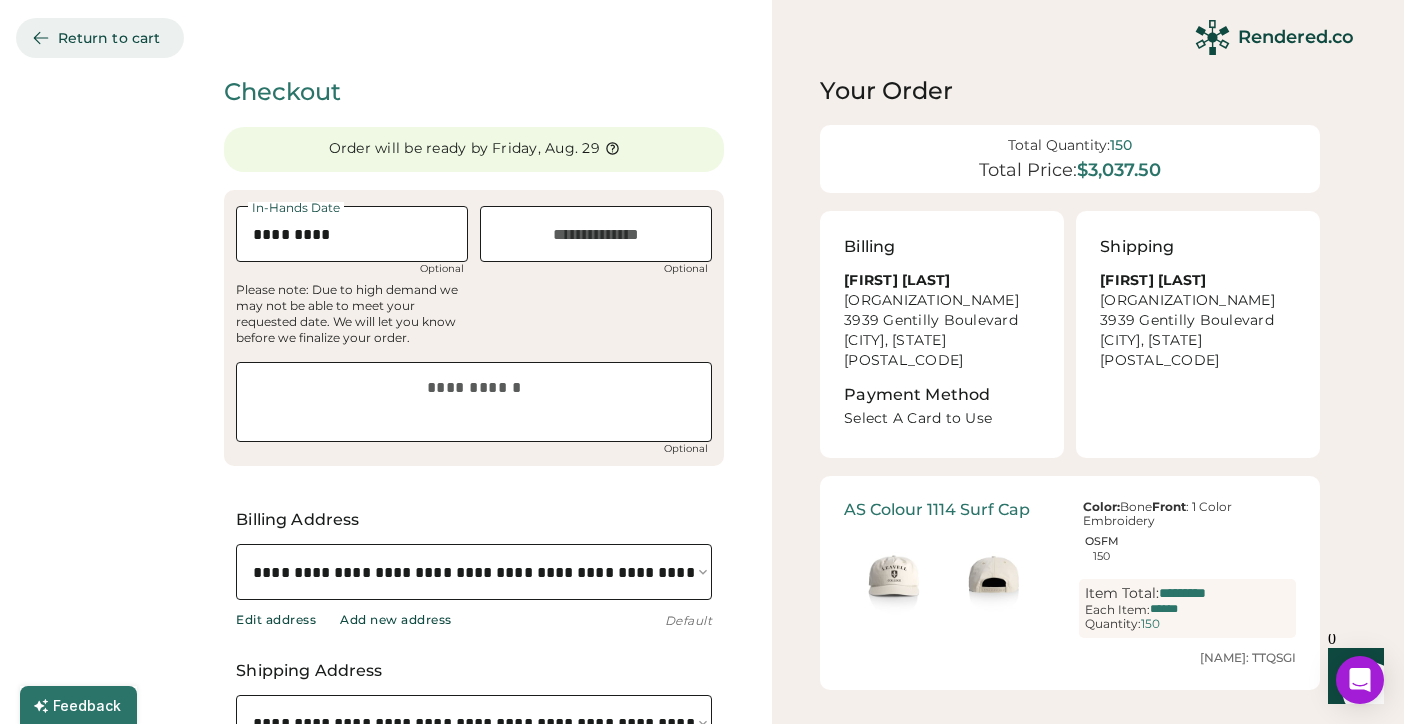 click on "Return to cart" at bounding box center [100, 38] 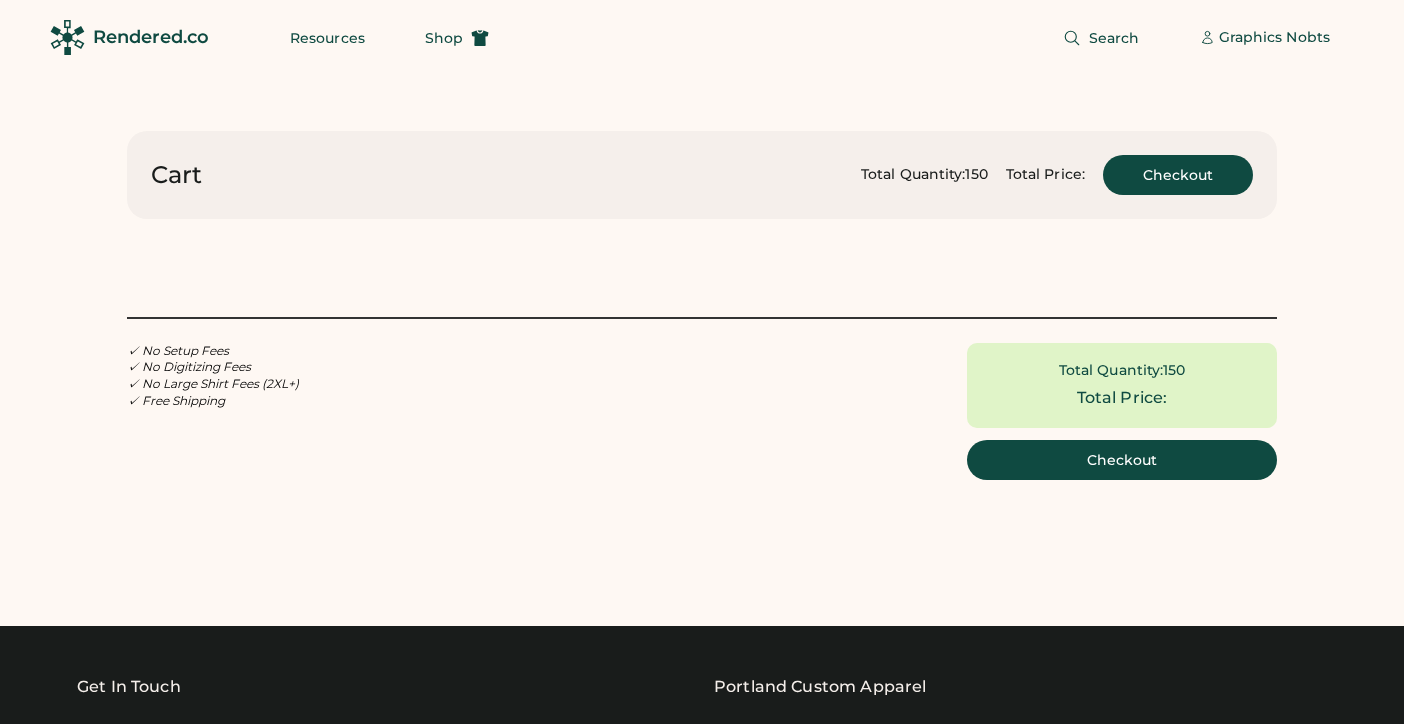 scroll, scrollTop: 0, scrollLeft: 0, axis: both 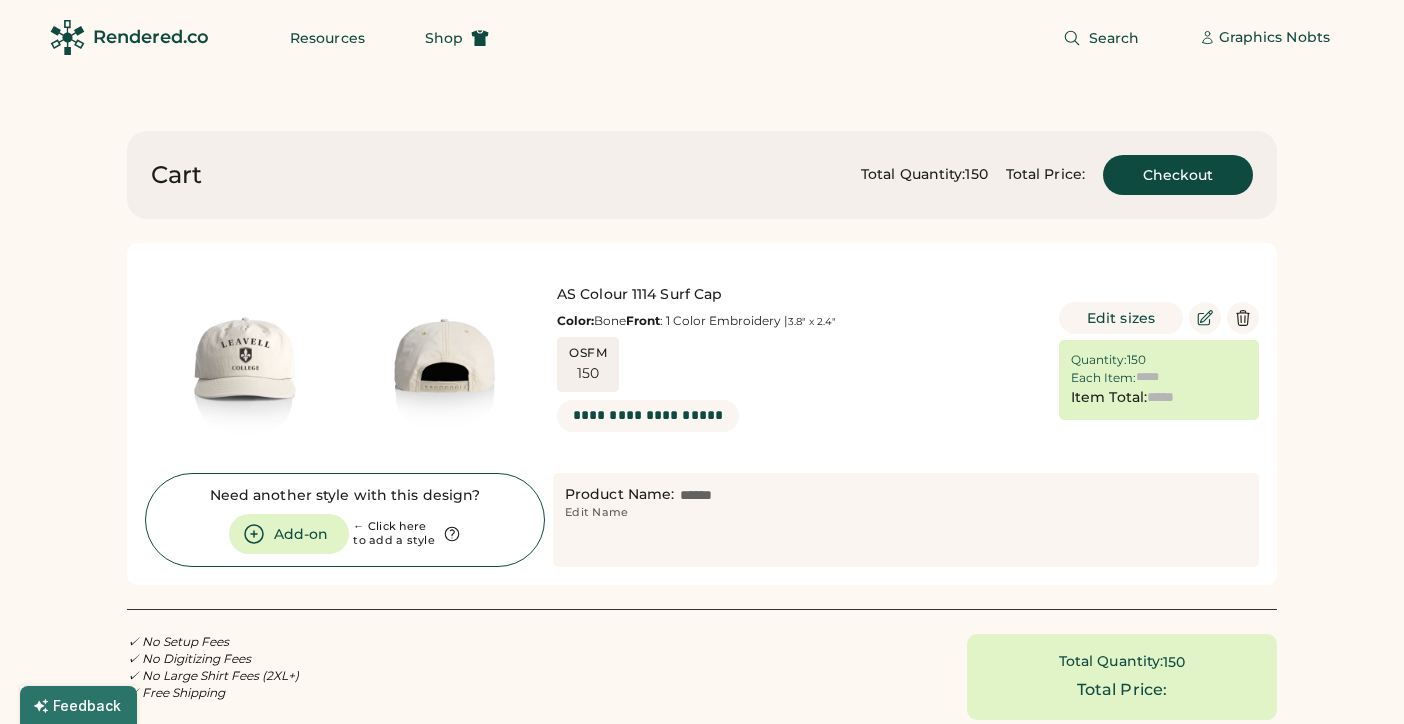 type on "******" 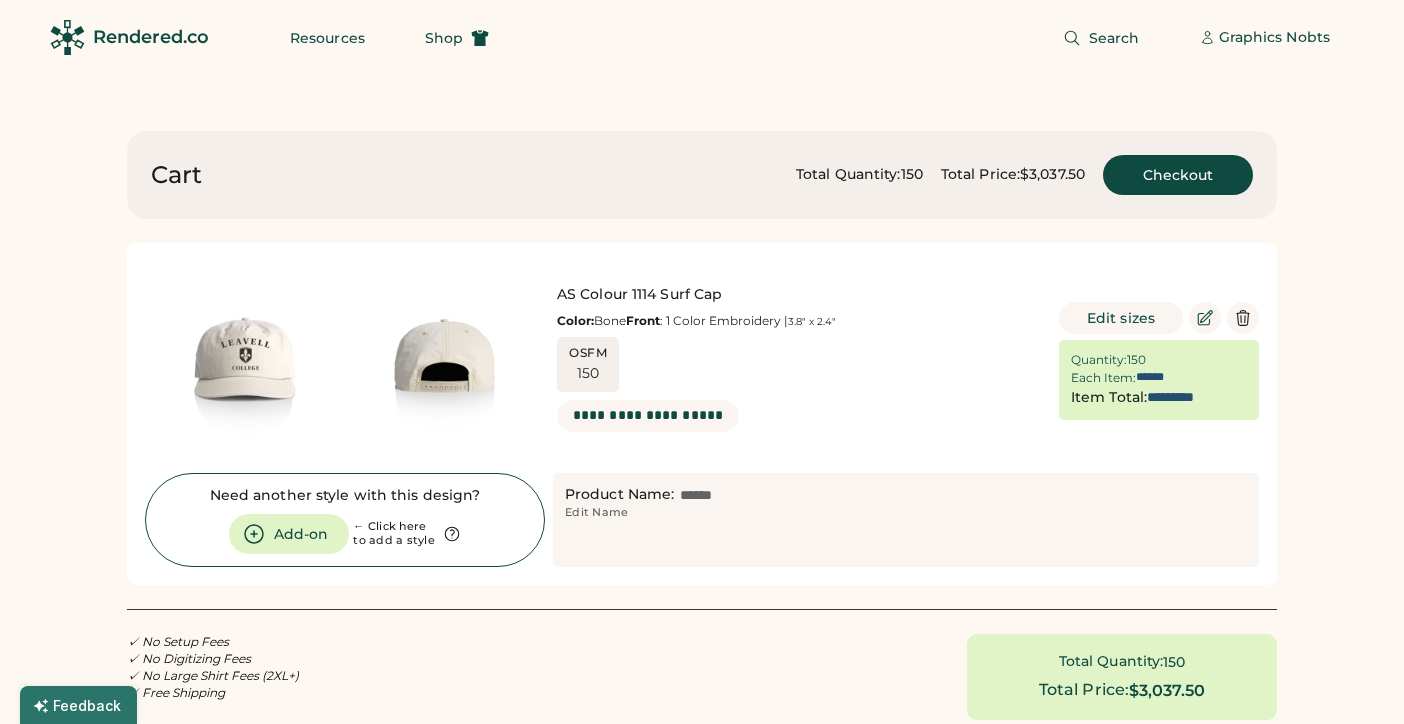 scroll, scrollTop: 0, scrollLeft: 0, axis: both 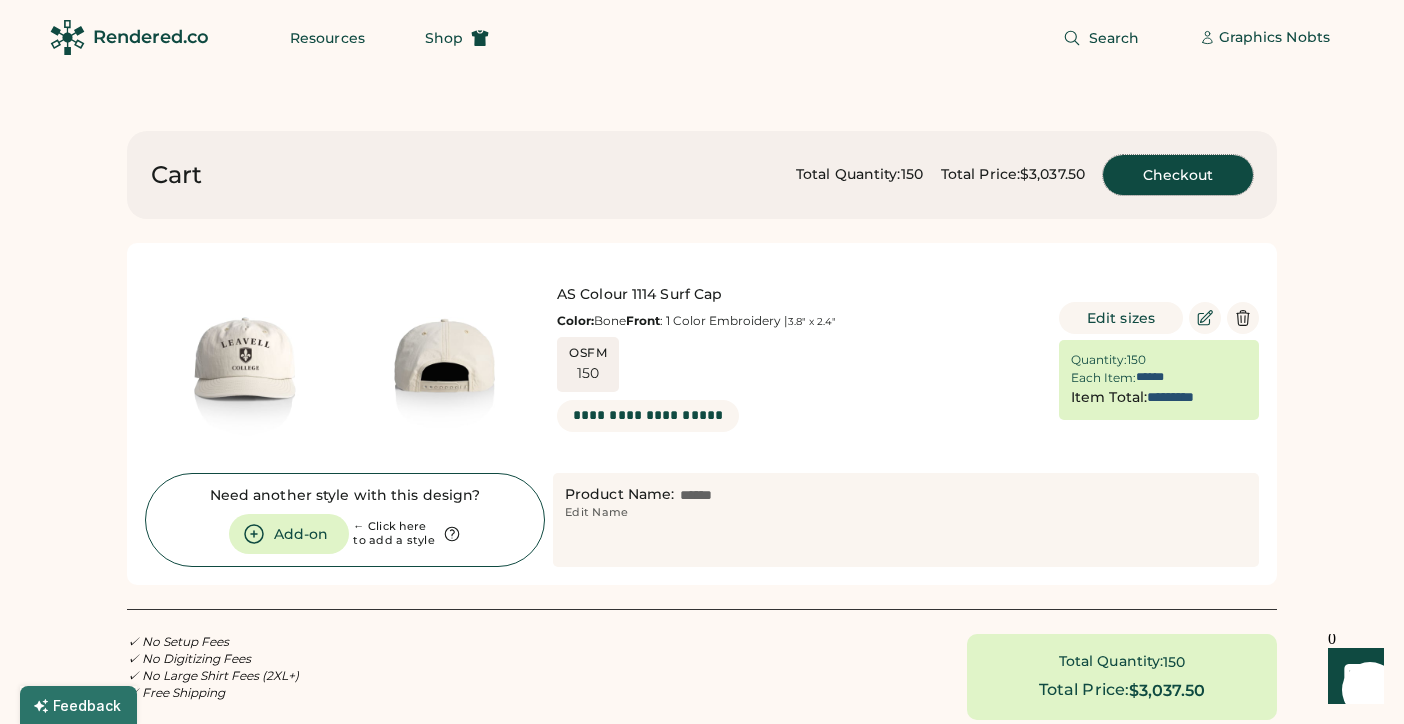 click on "Checkout" at bounding box center (1178, 175) 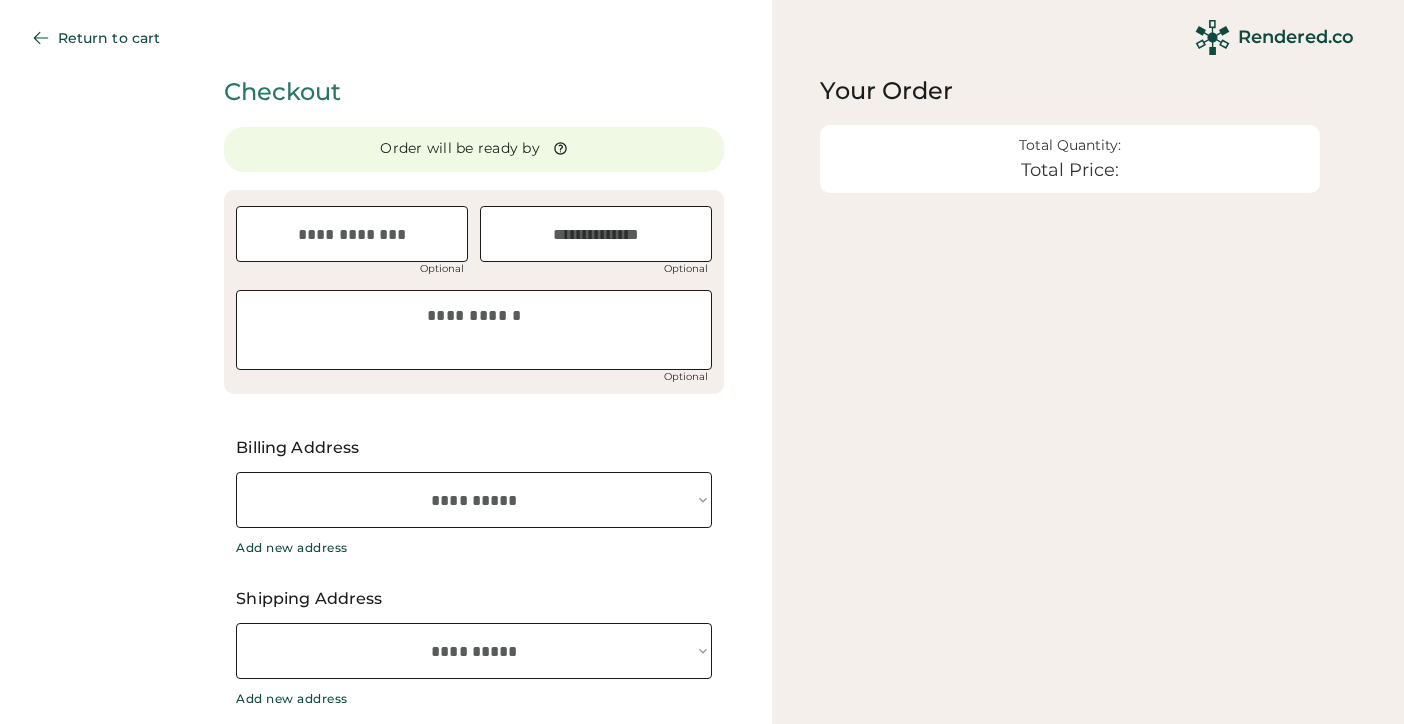 scroll, scrollTop: 0, scrollLeft: 0, axis: both 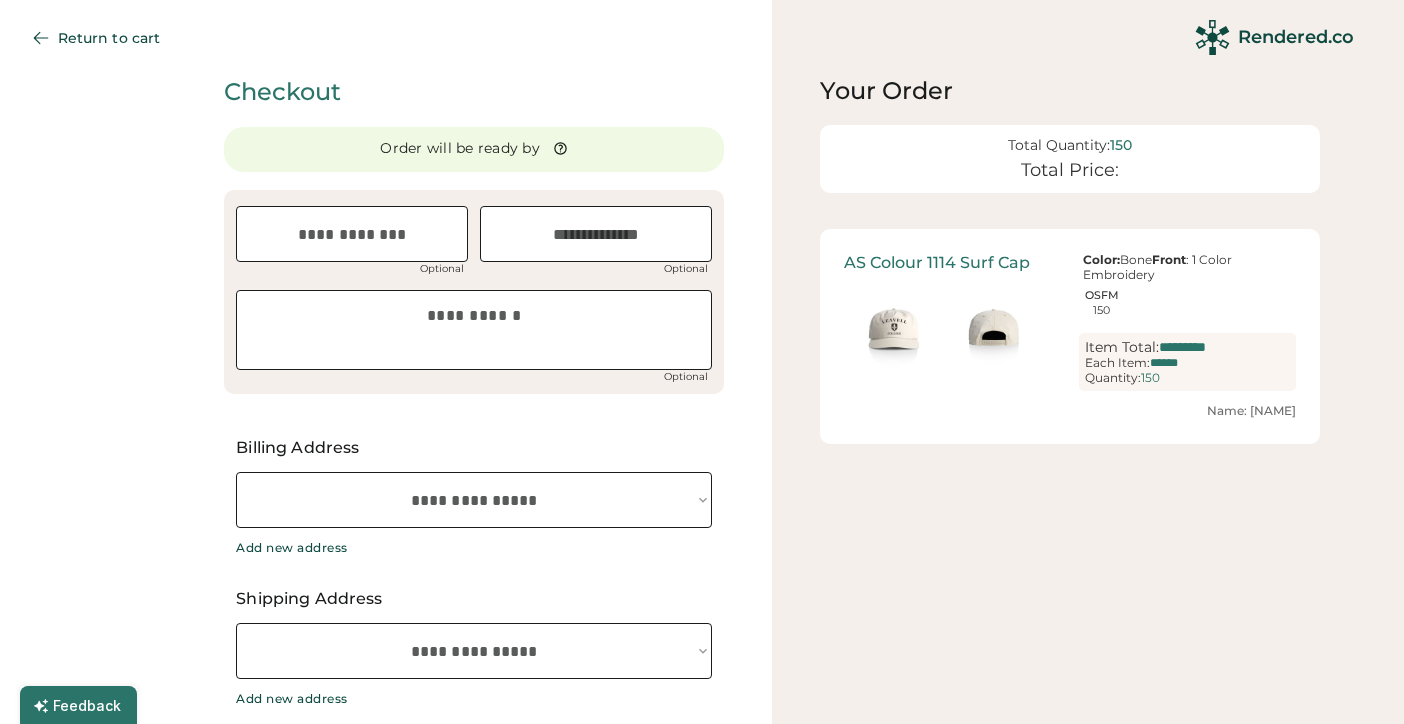 type on "*********" 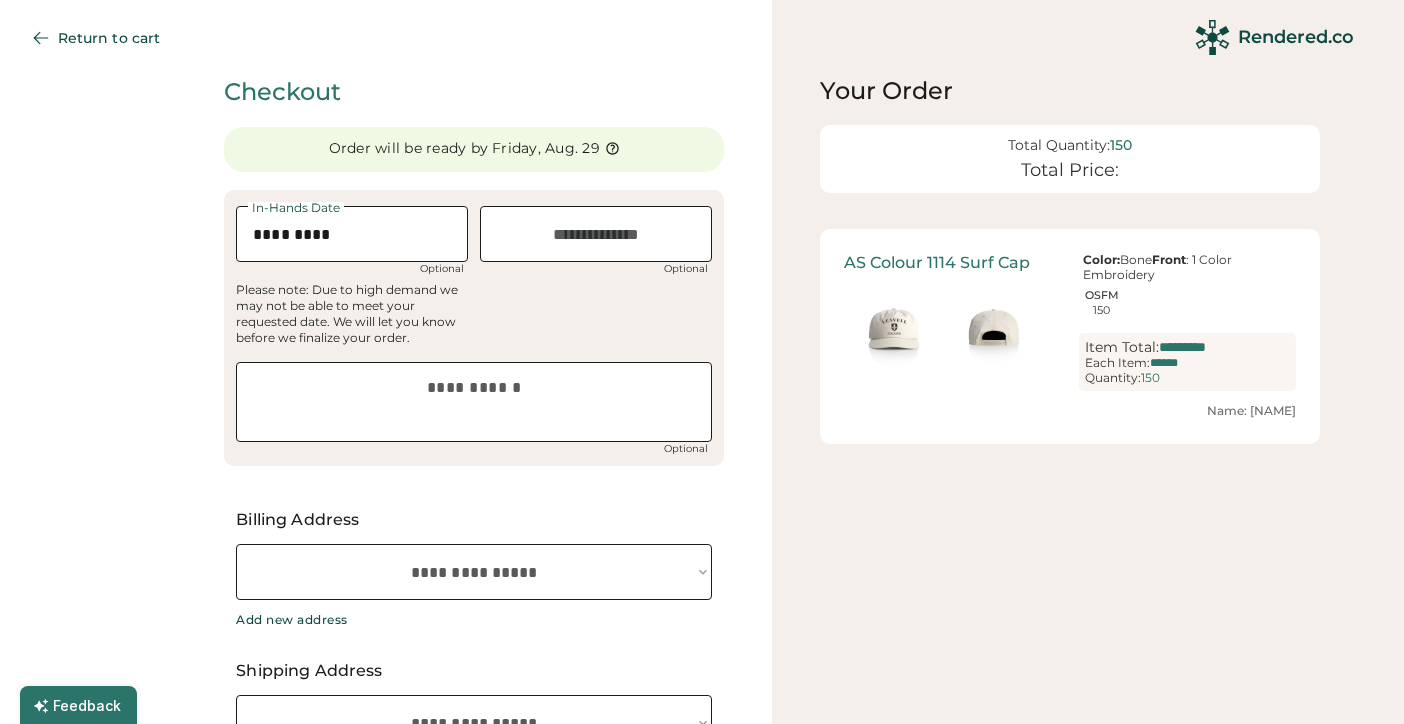 select on "**********" 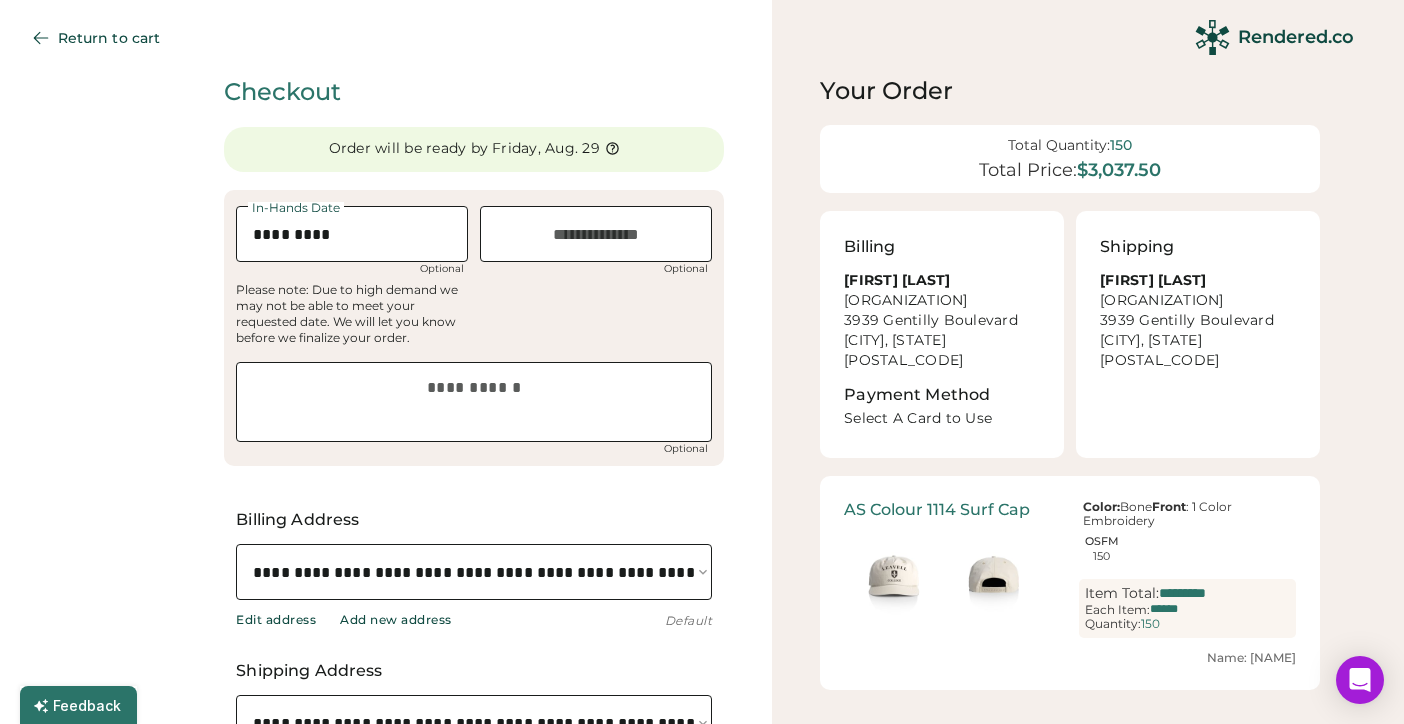 select on "**********" 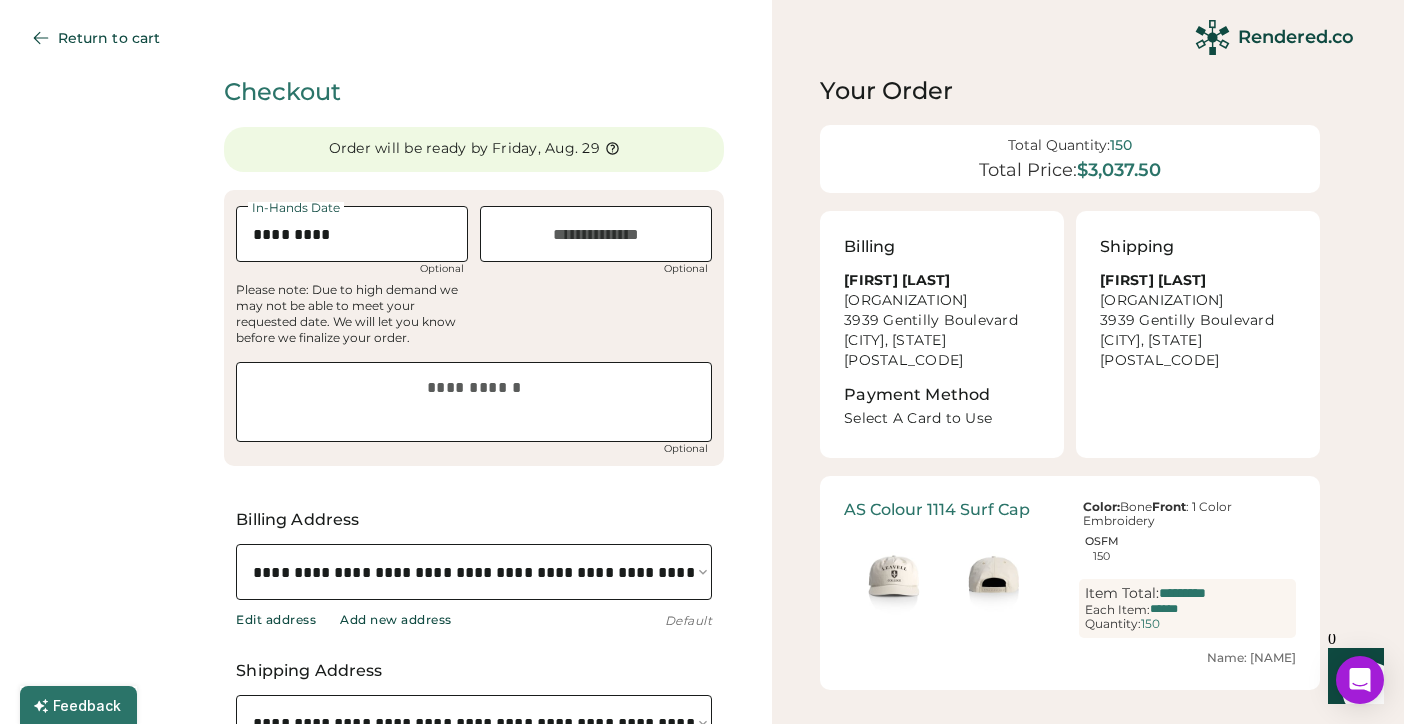 scroll, scrollTop: 0, scrollLeft: 38, axis: horizontal 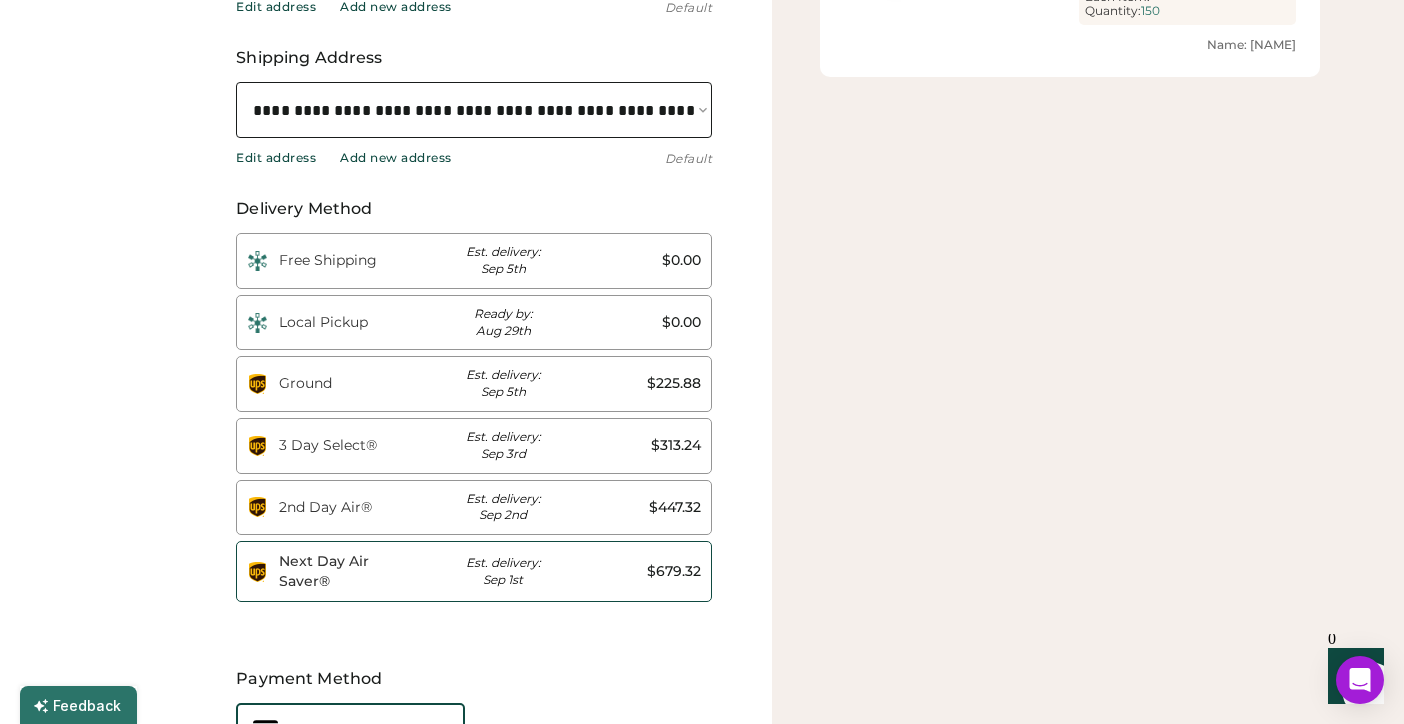 click on "Next Day Air Saver® Est. delivery:
Sep 1st $679.32" at bounding box center (474, 571) 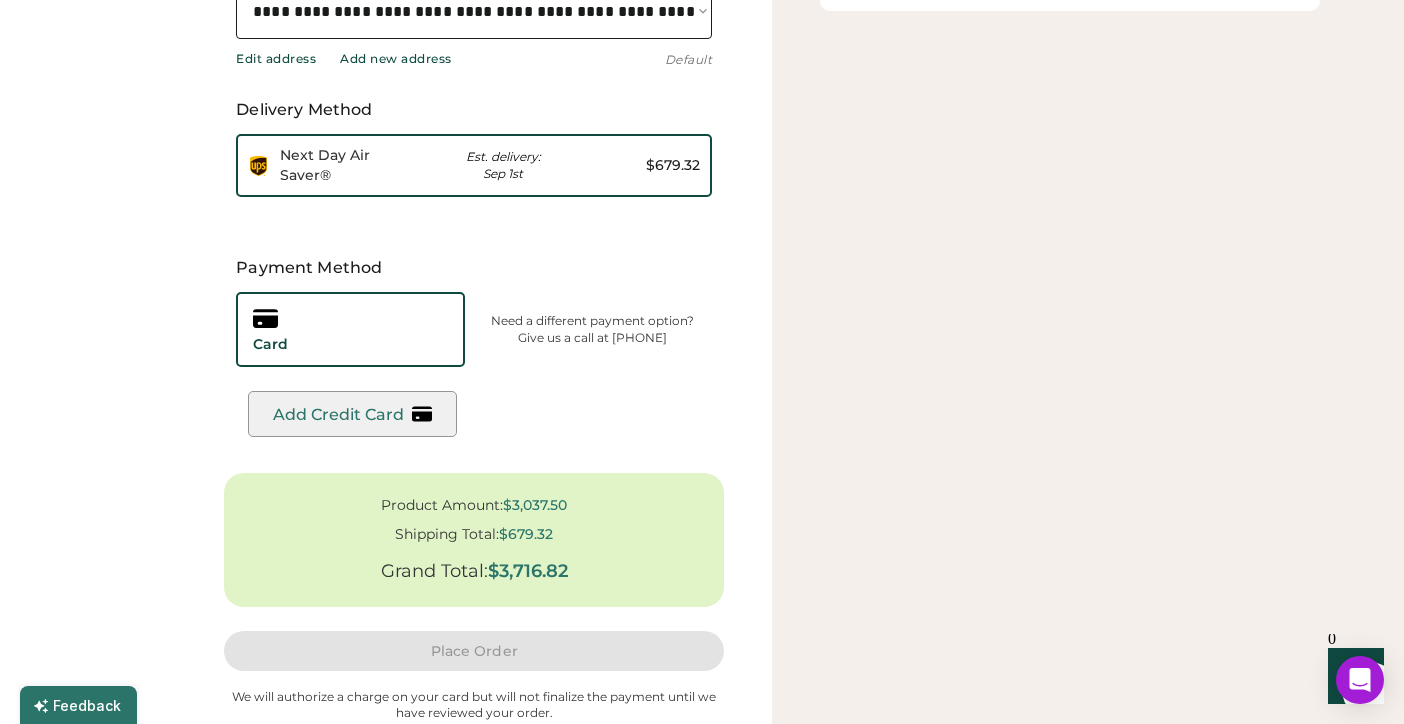 scroll, scrollTop: 708, scrollLeft: 0, axis: vertical 